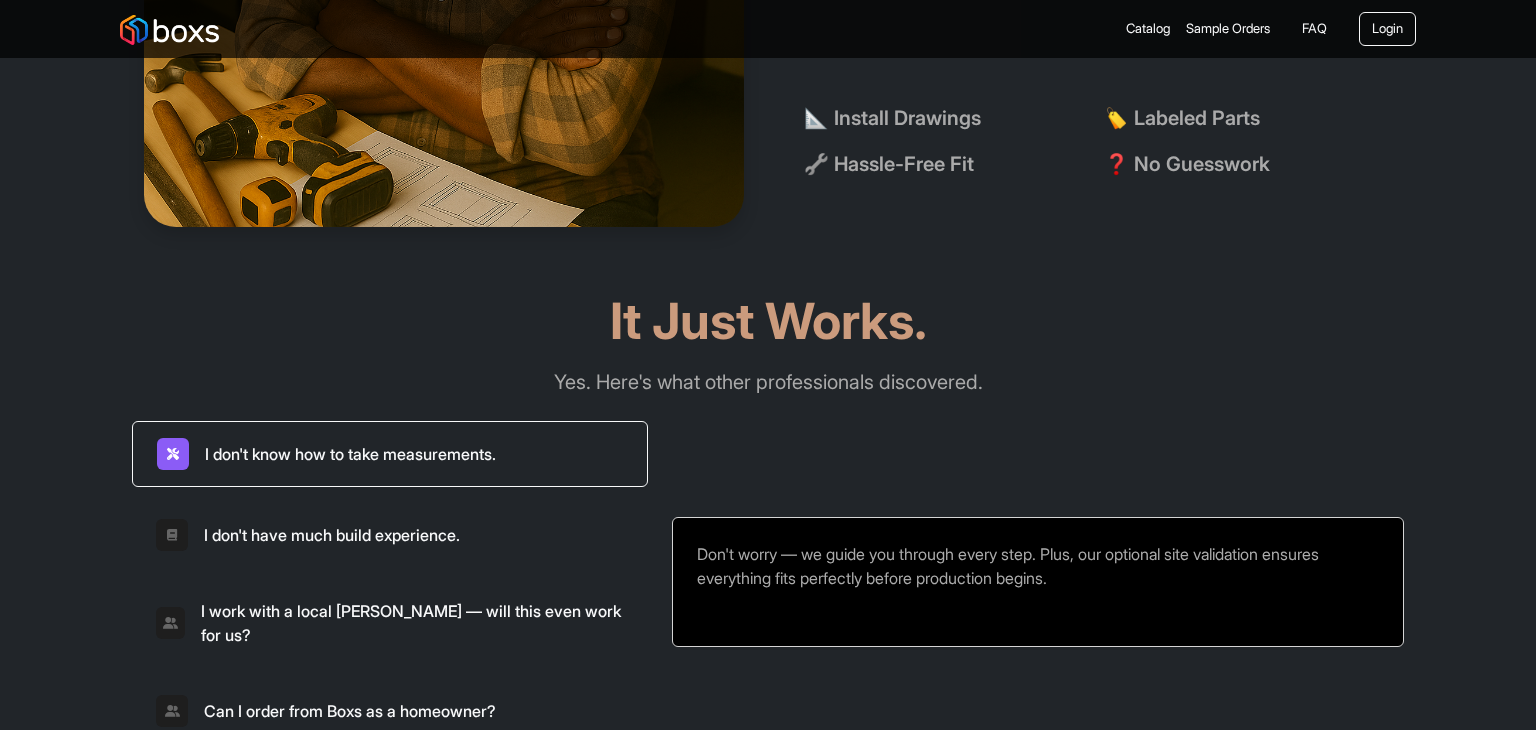 scroll, scrollTop: 5100, scrollLeft: 0, axis: vertical 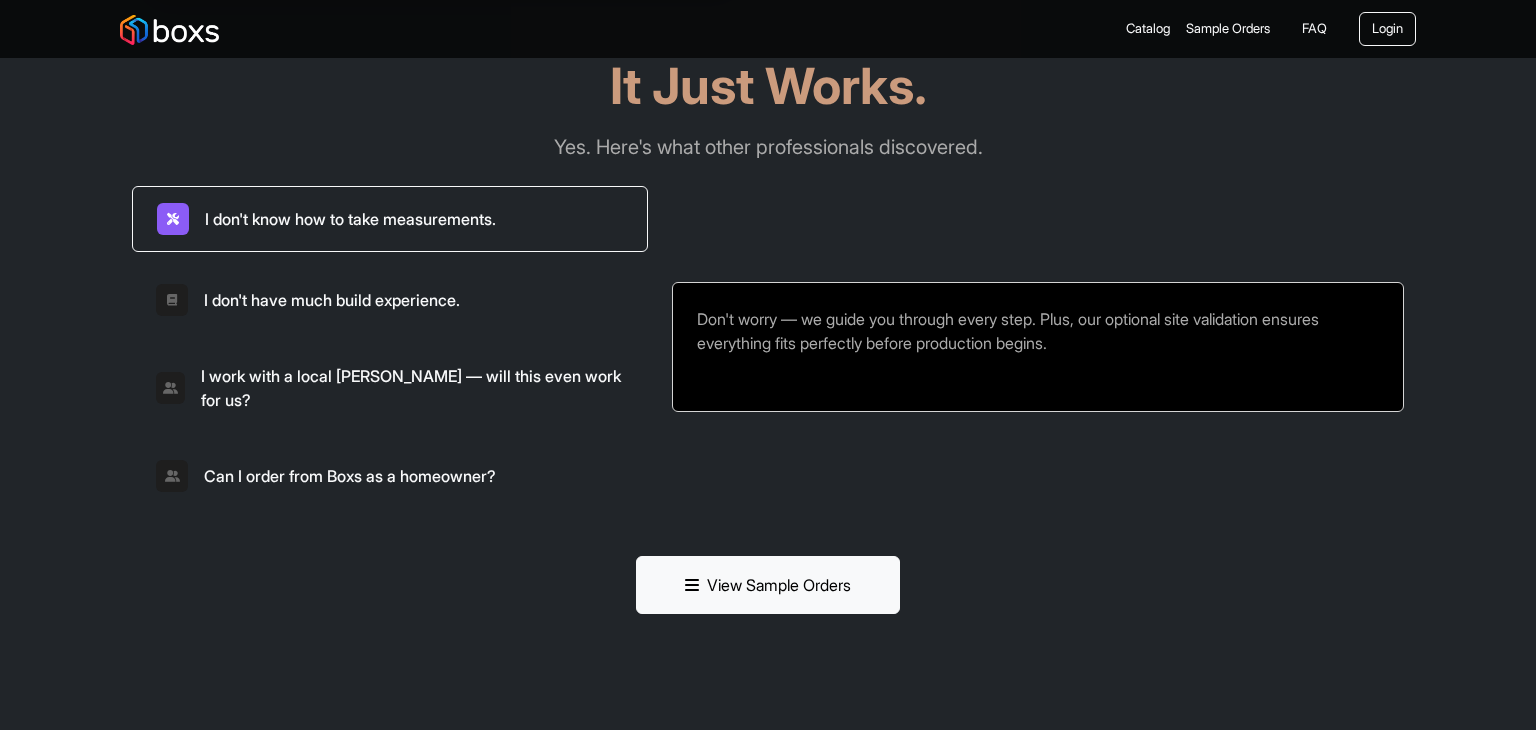 click on "I don't have much build experience." at bounding box center (390, 300) 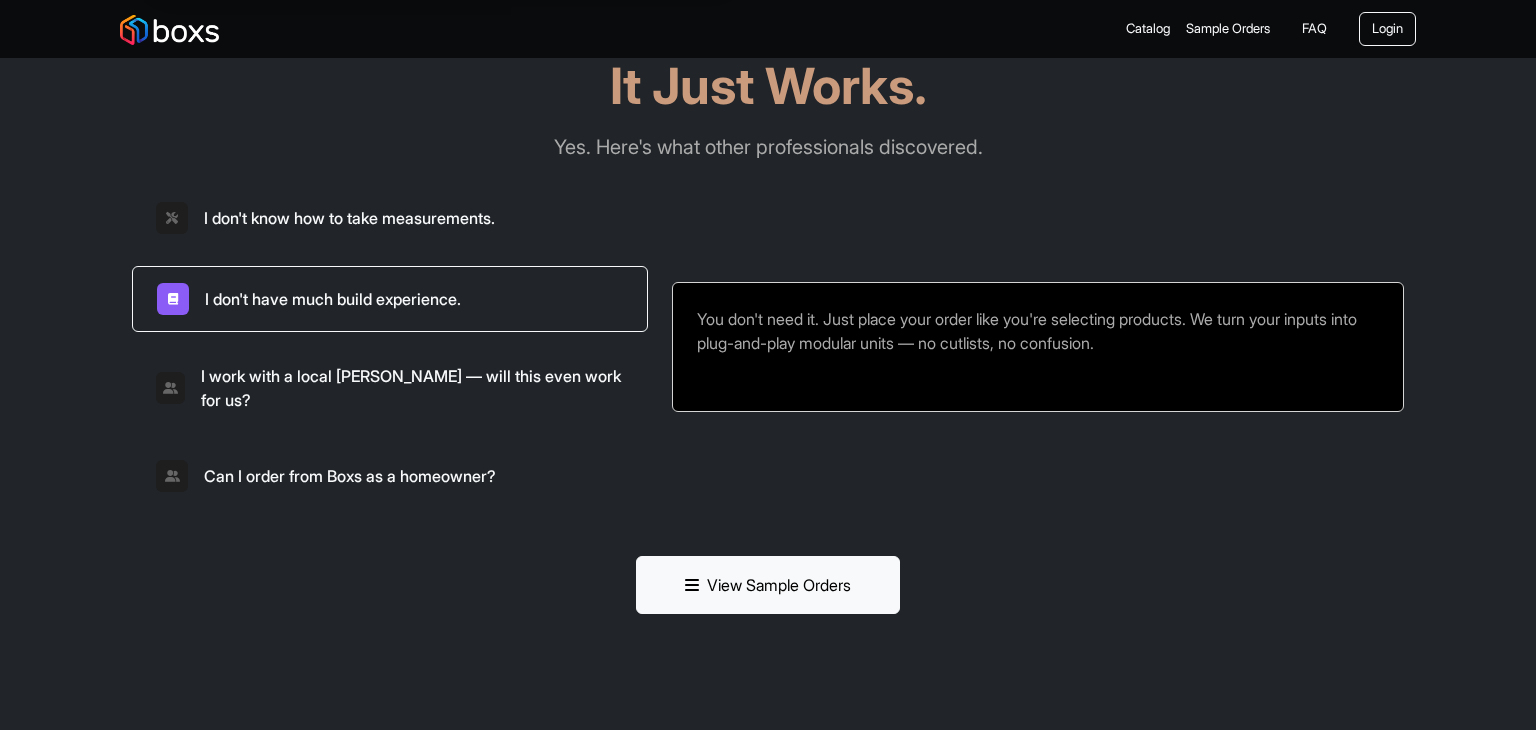 click on "I work with a local [PERSON_NAME] — will this even work for us?" at bounding box center [390, 388] 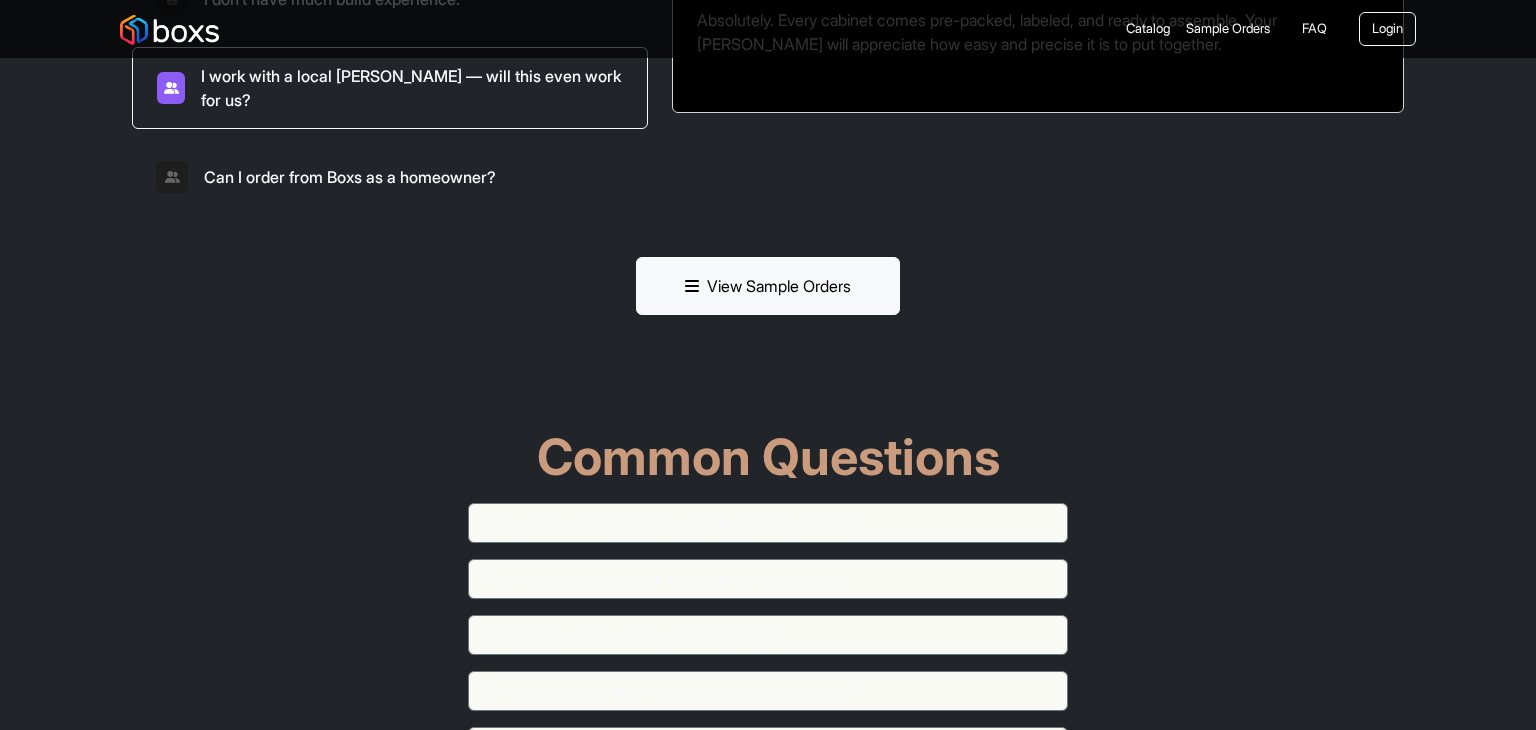 scroll, scrollTop: 5400, scrollLeft: 0, axis: vertical 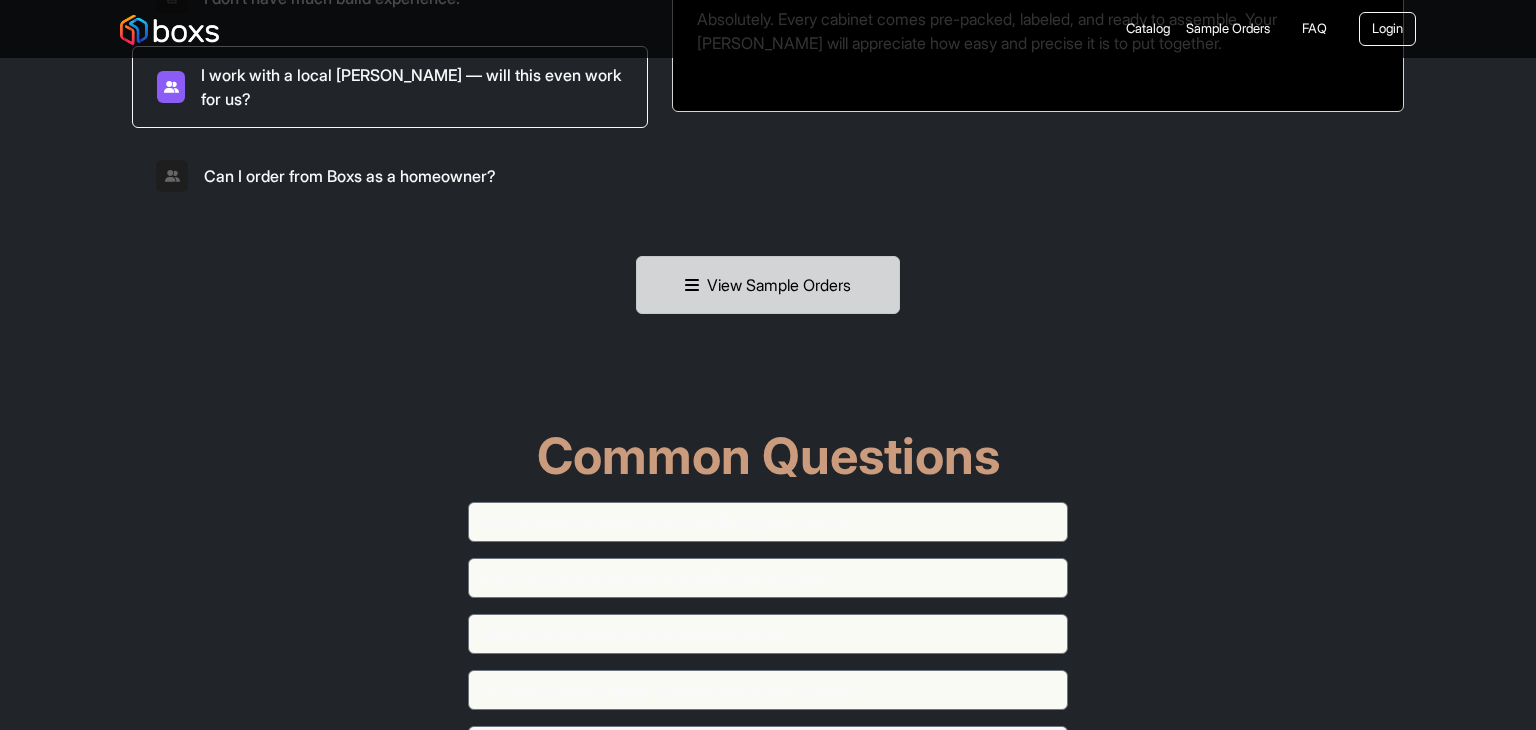 click on "View Sample Orders" at bounding box center [768, 285] 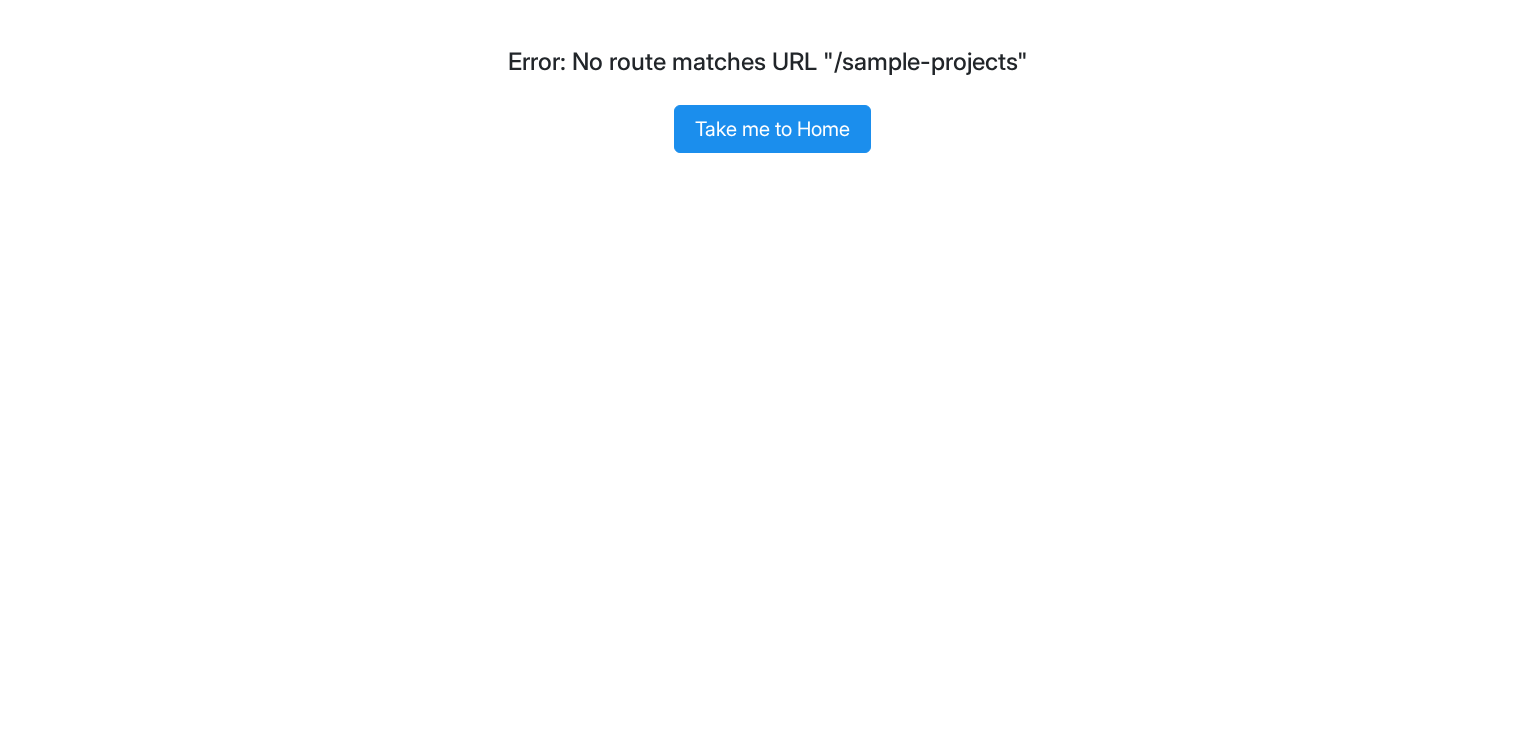 scroll, scrollTop: 0, scrollLeft: 0, axis: both 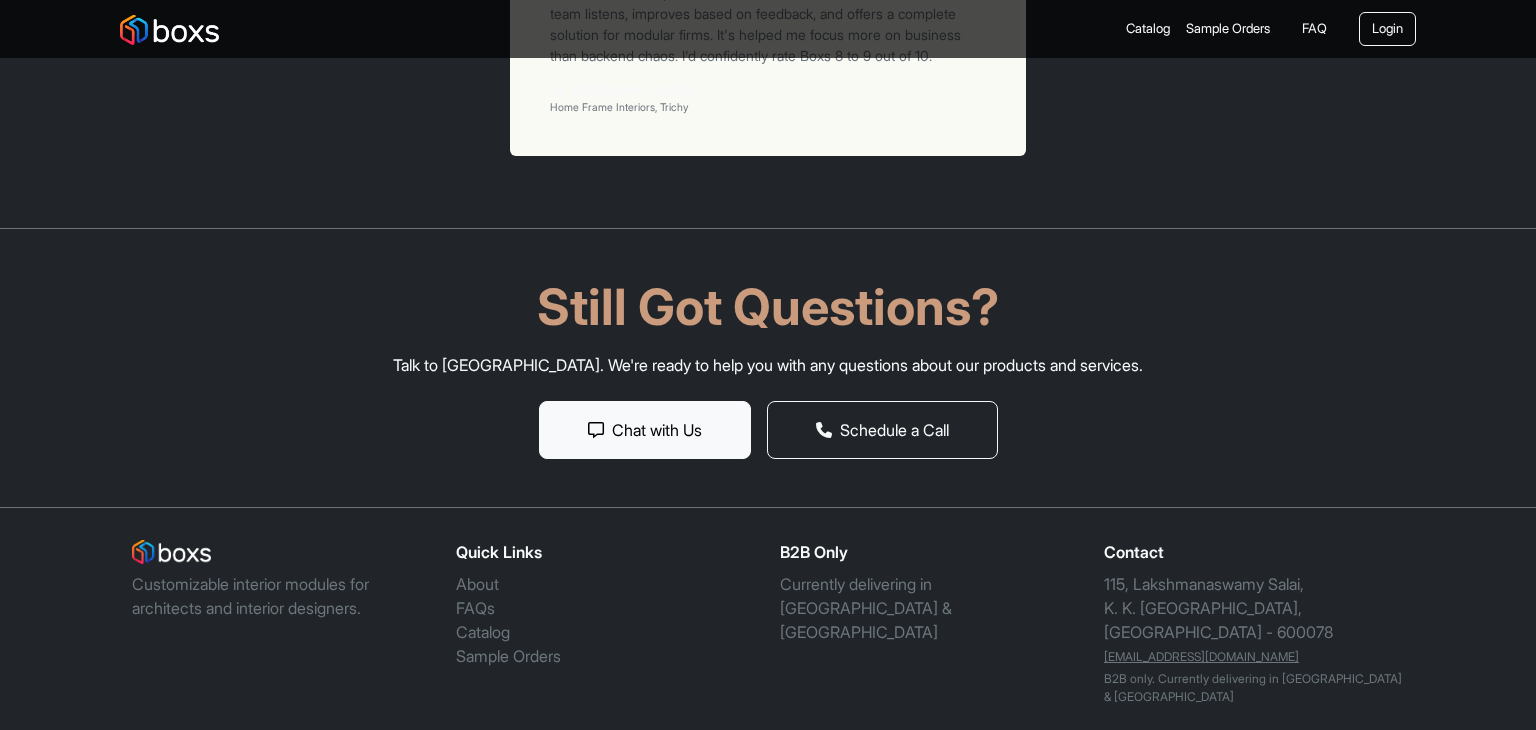click on "Catalog" at bounding box center [483, 632] 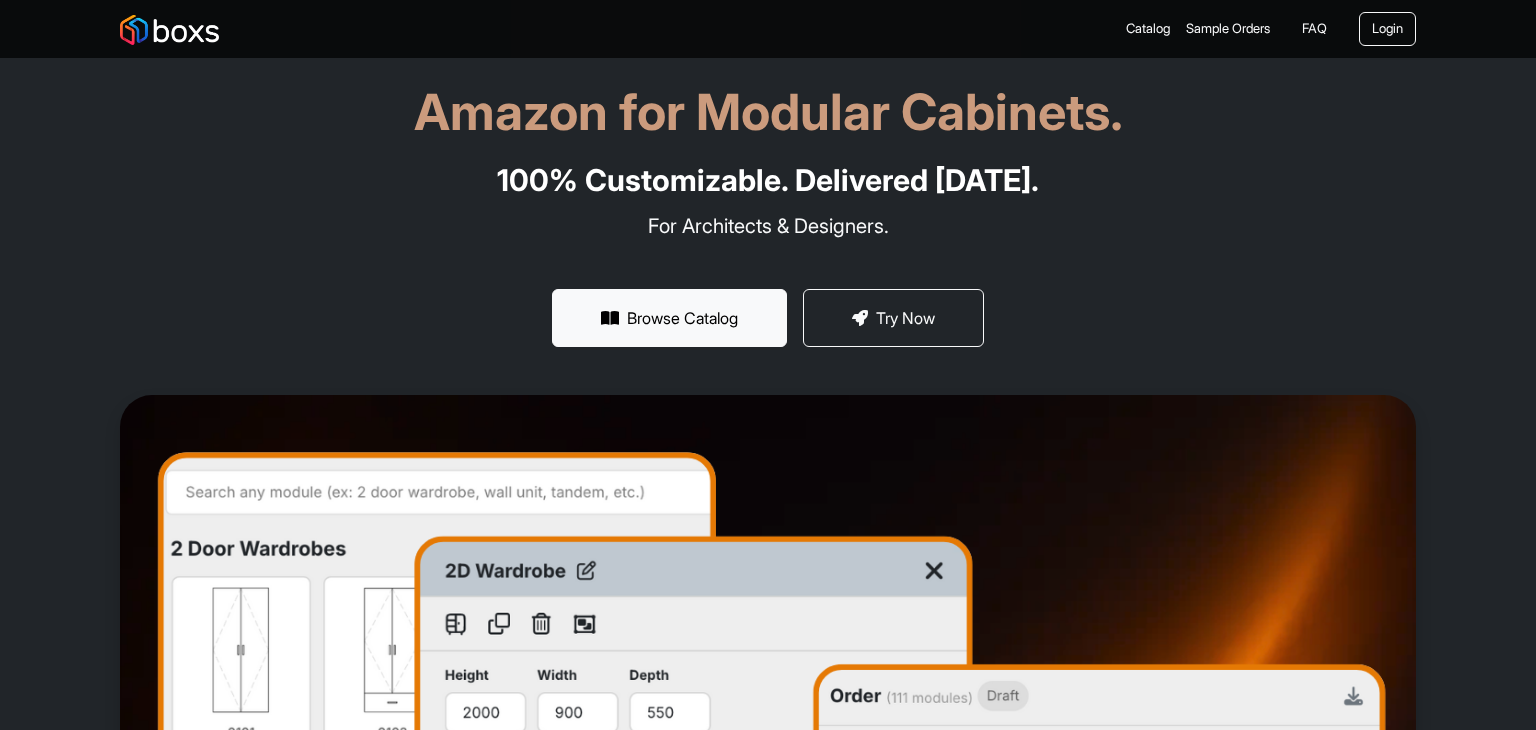 scroll, scrollTop: 0, scrollLeft: 0, axis: both 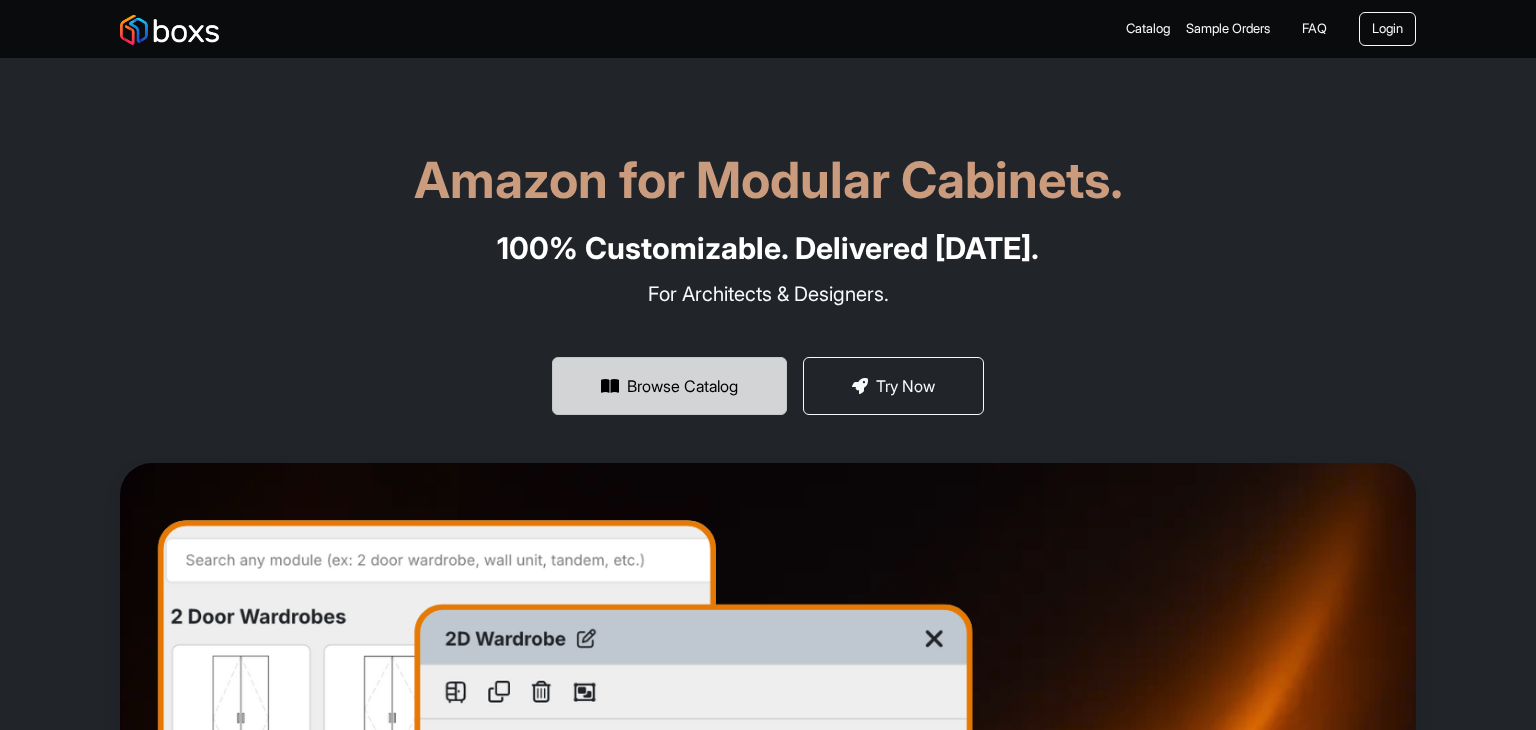 click on "Browse Catalog" at bounding box center (669, 386) 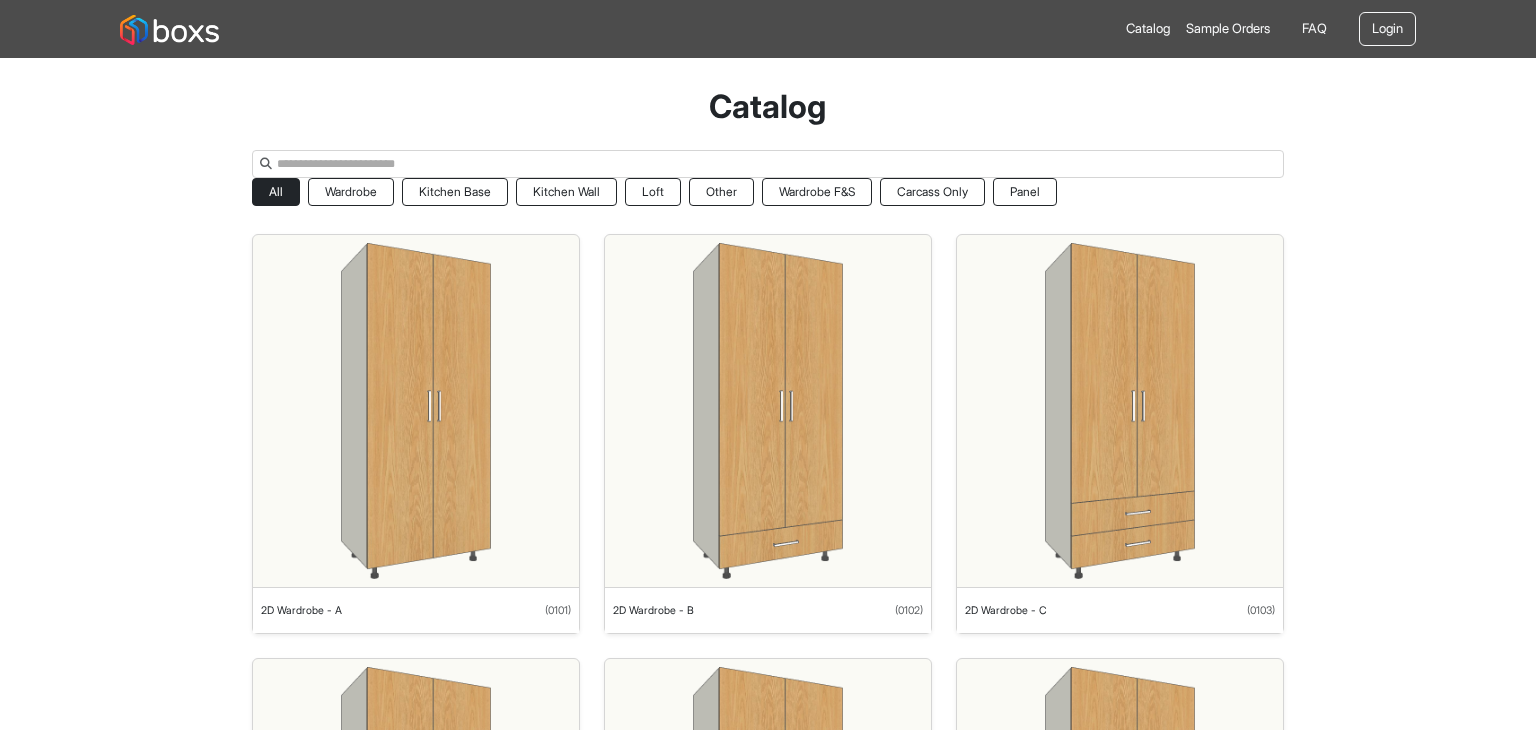 click at bounding box center [415, 411] 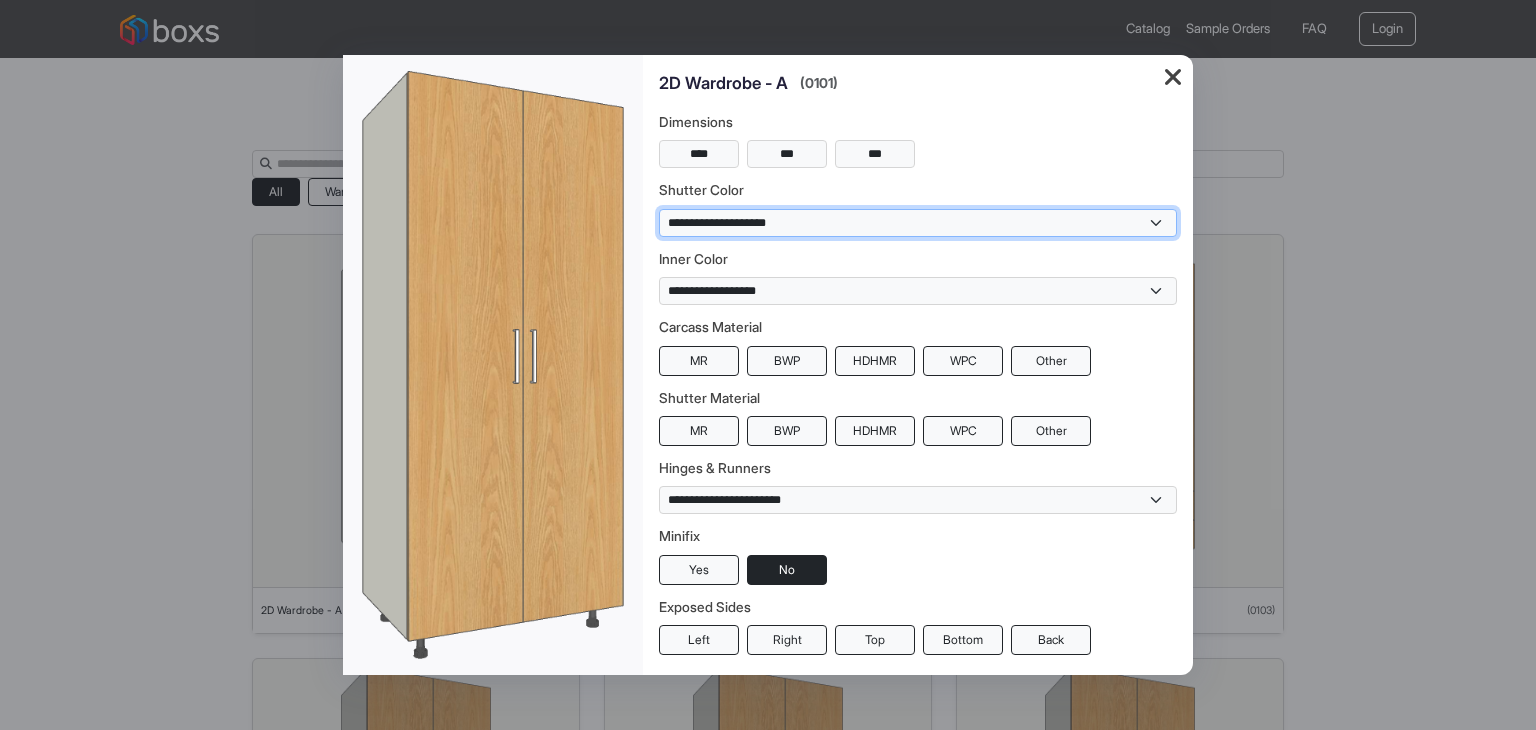click on "**********" at bounding box center (918, 223) 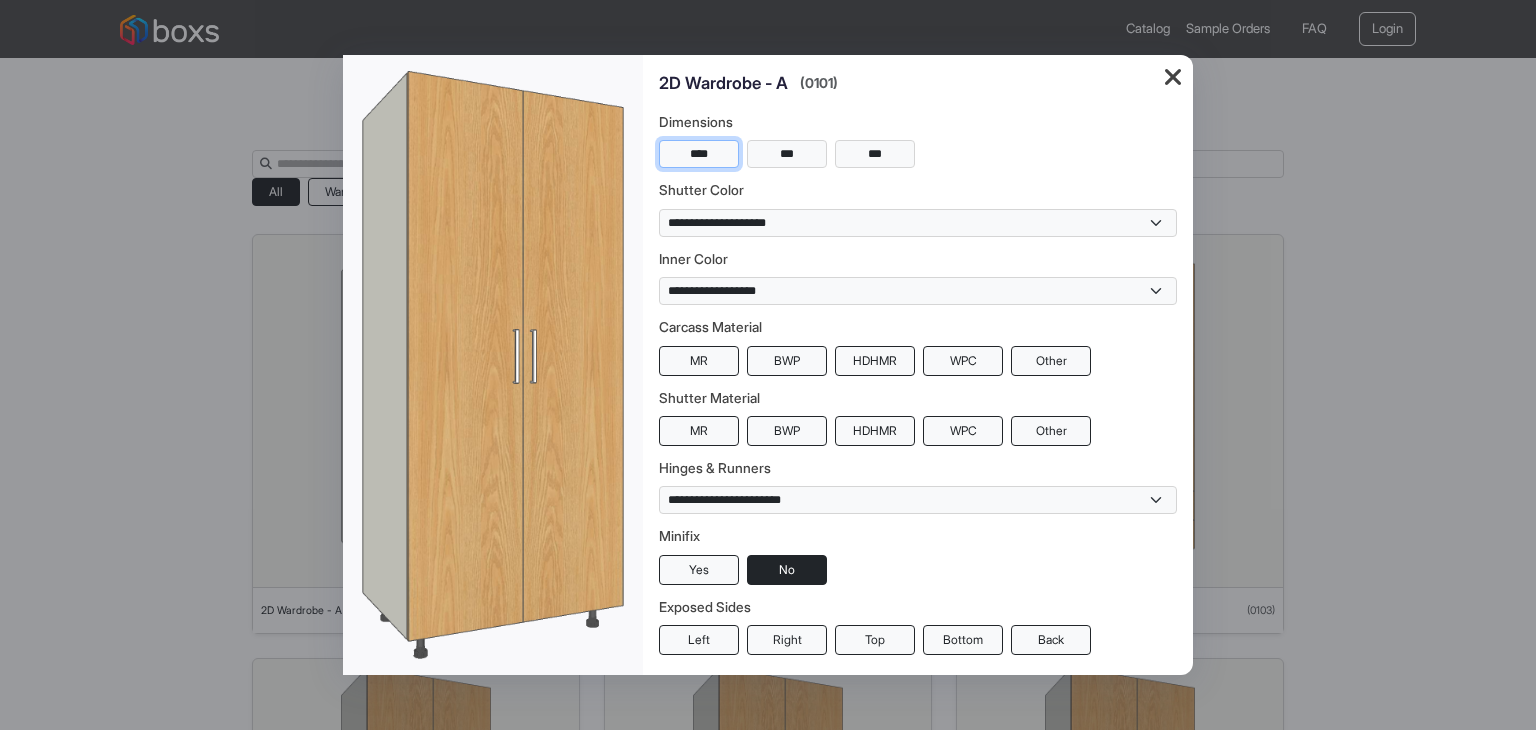 click on "****" at bounding box center (699, 154) 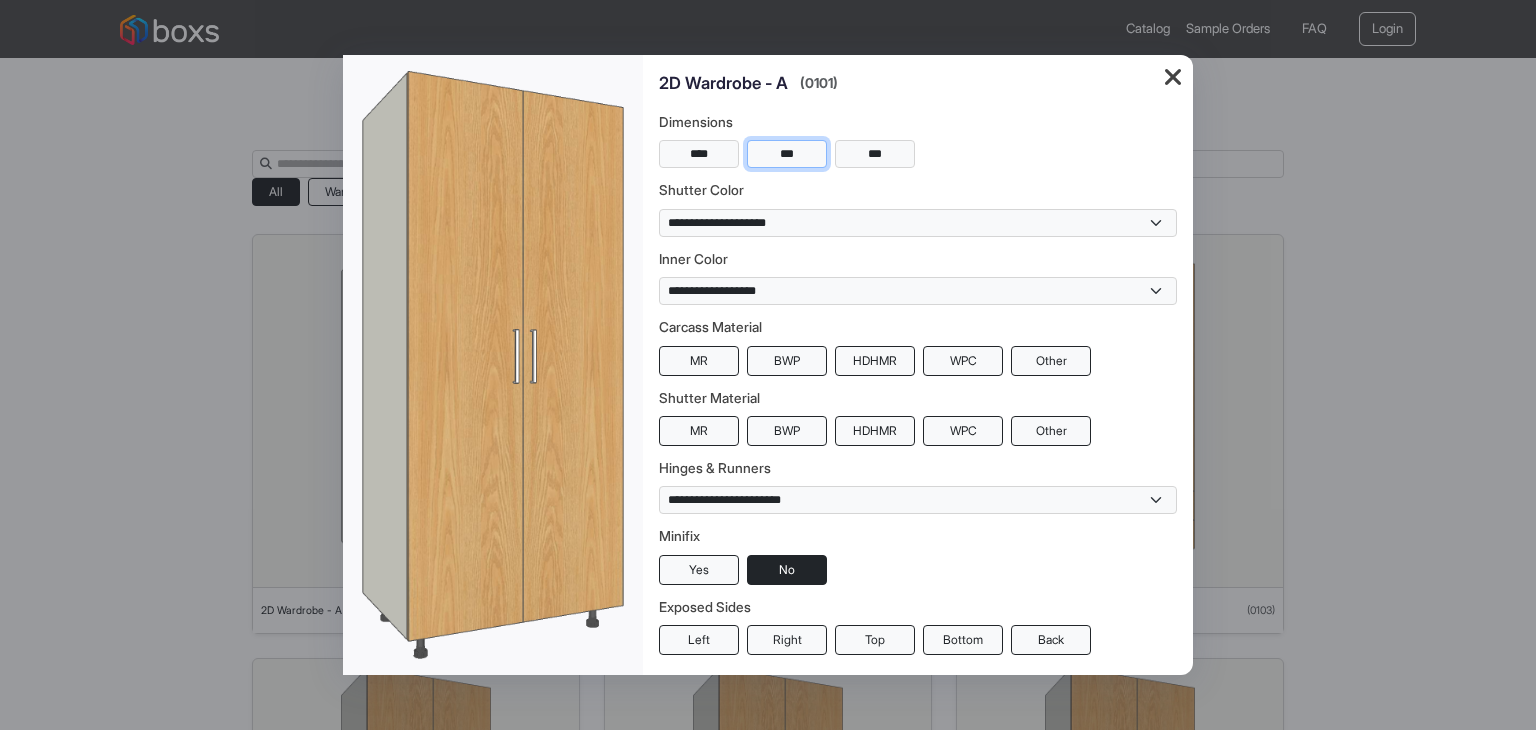 click on "***" at bounding box center (787, 154) 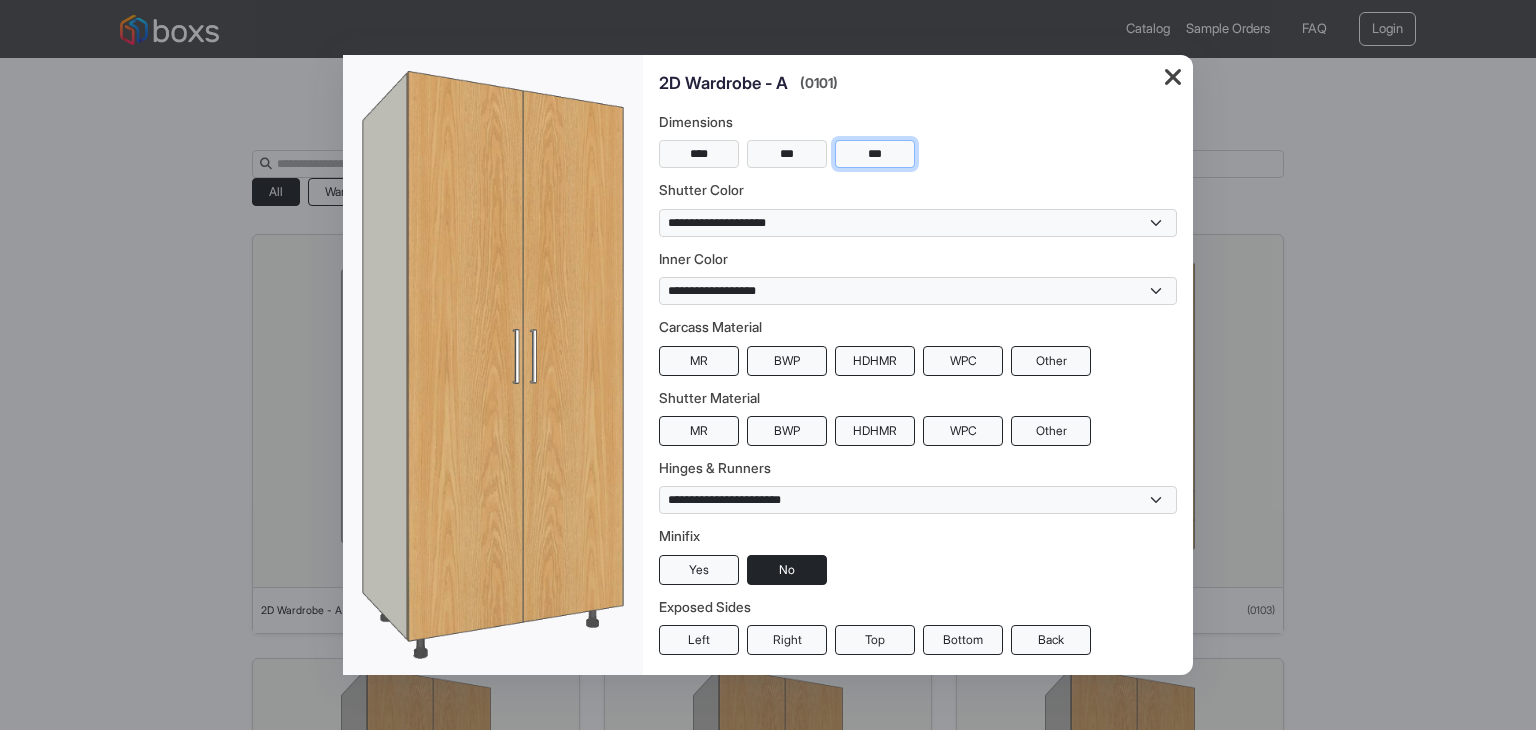 click on "***" at bounding box center (875, 154) 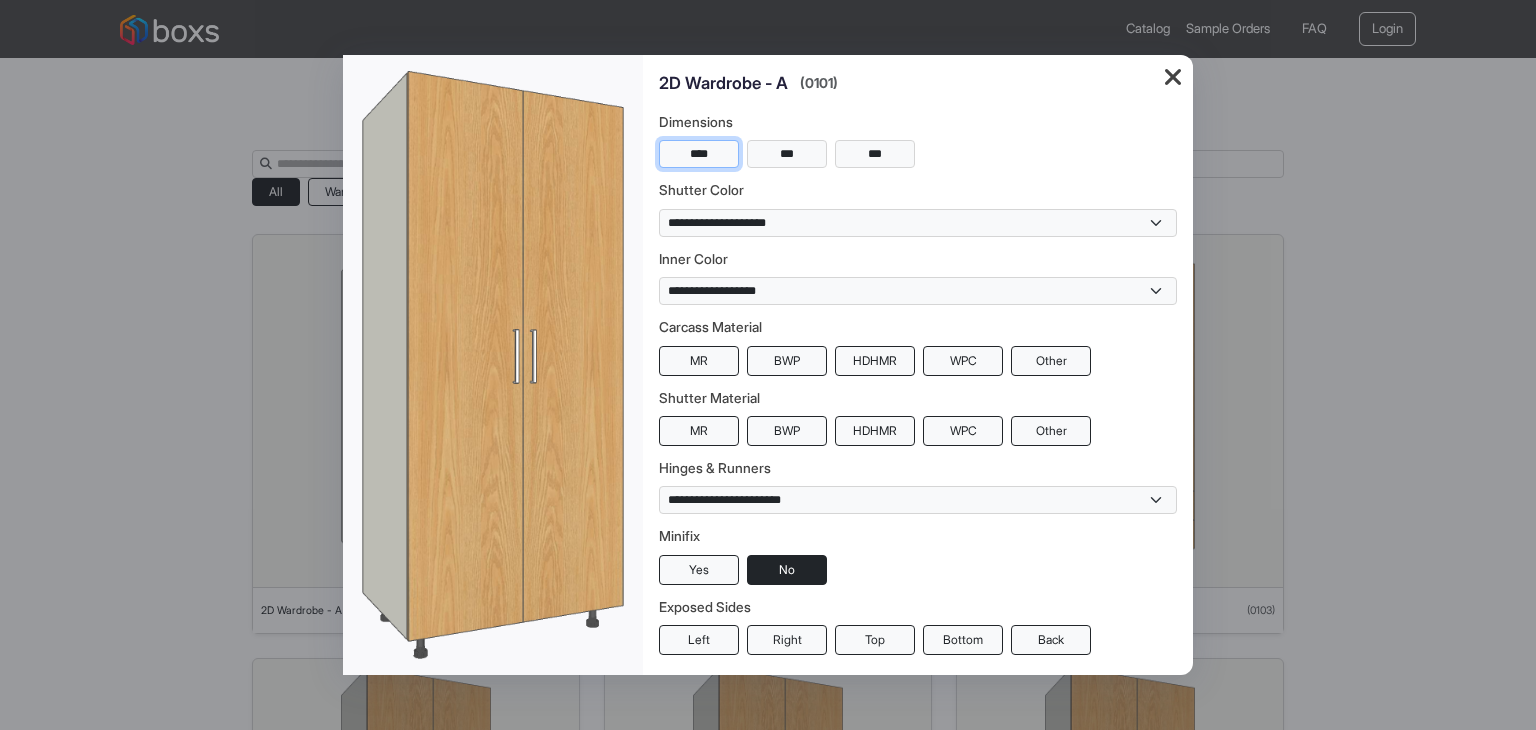 click on "****" at bounding box center [699, 154] 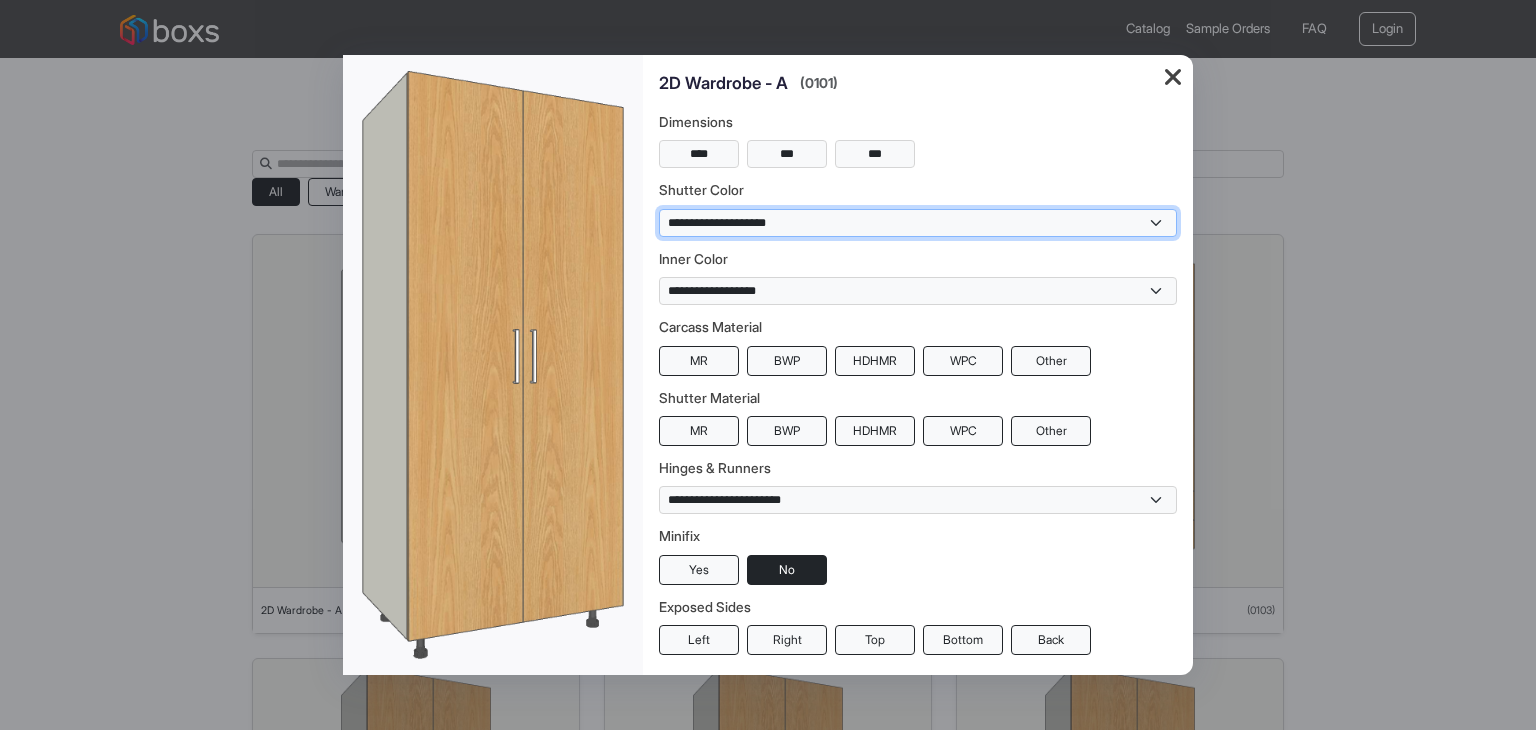 click on "**********" at bounding box center [918, 223] 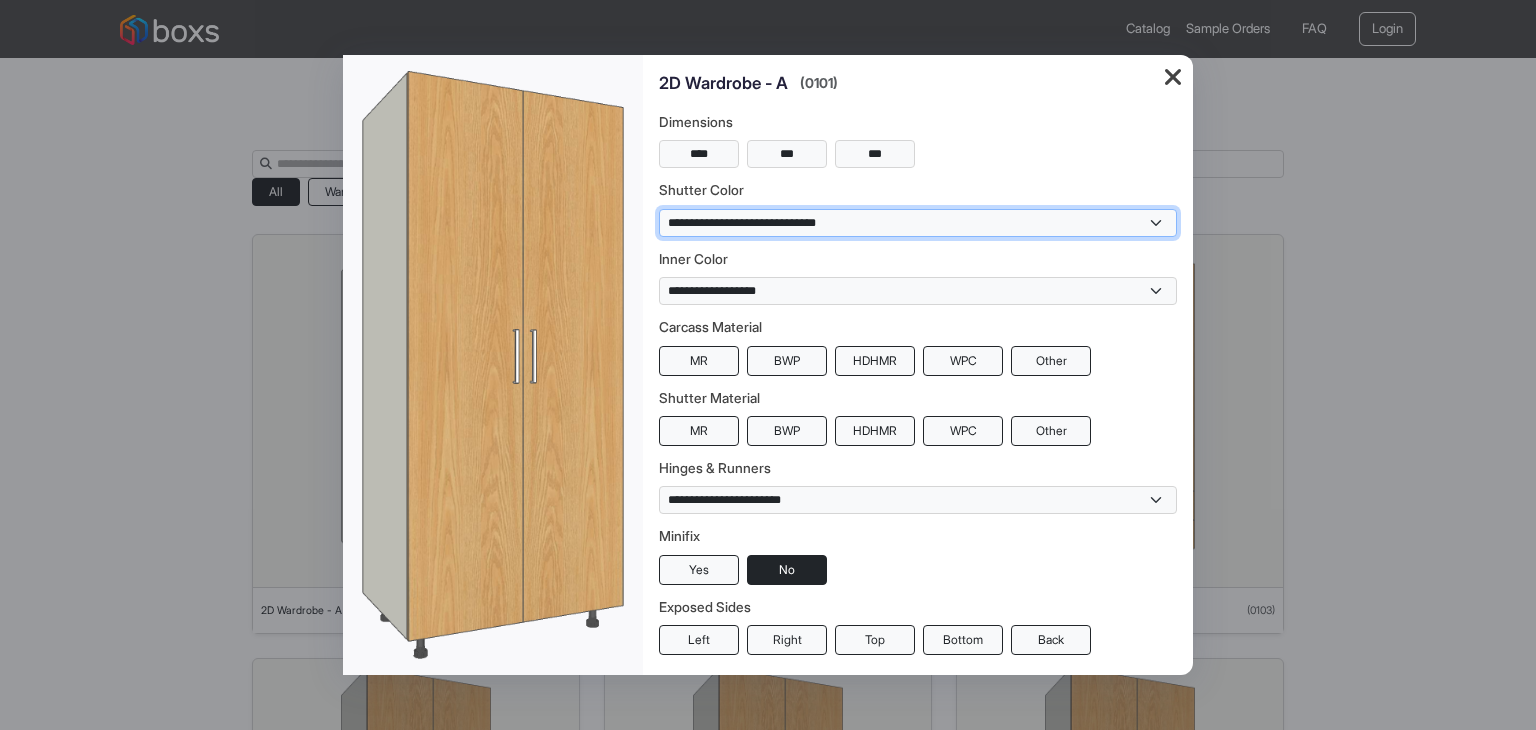 click on "**********" at bounding box center [918, 223] 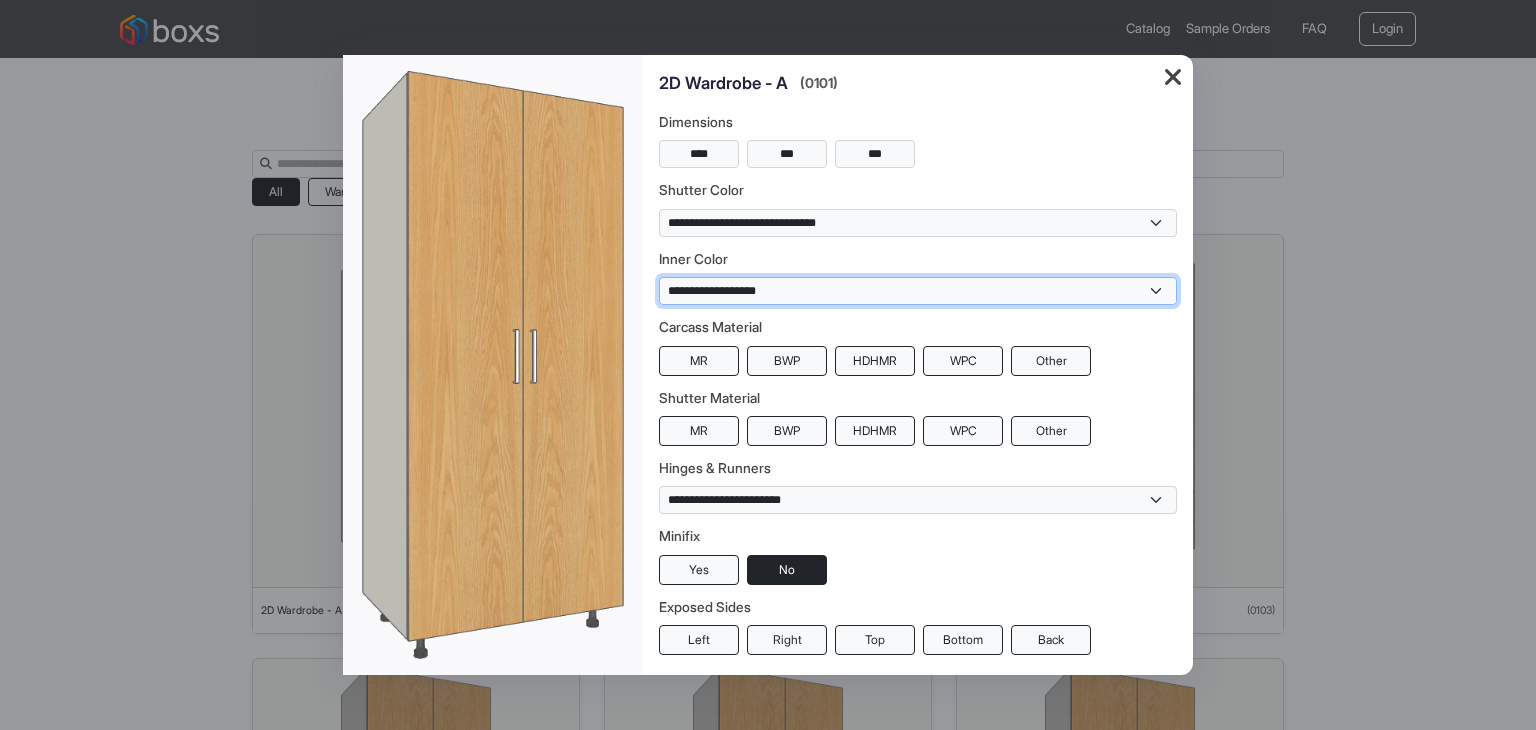 click on "**********" at bounding box center [918, 291] 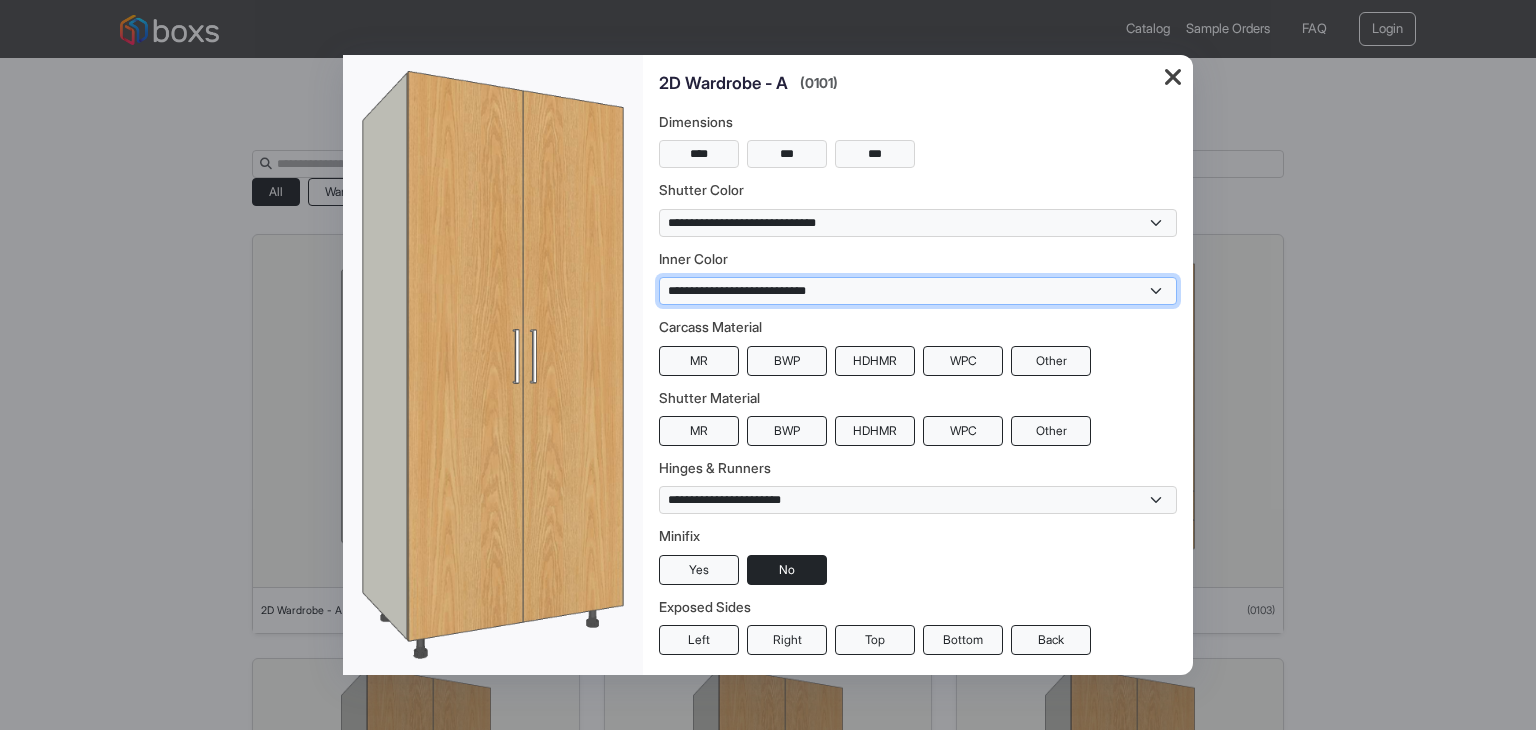 click on "**********" at bounding box center (918, 291) 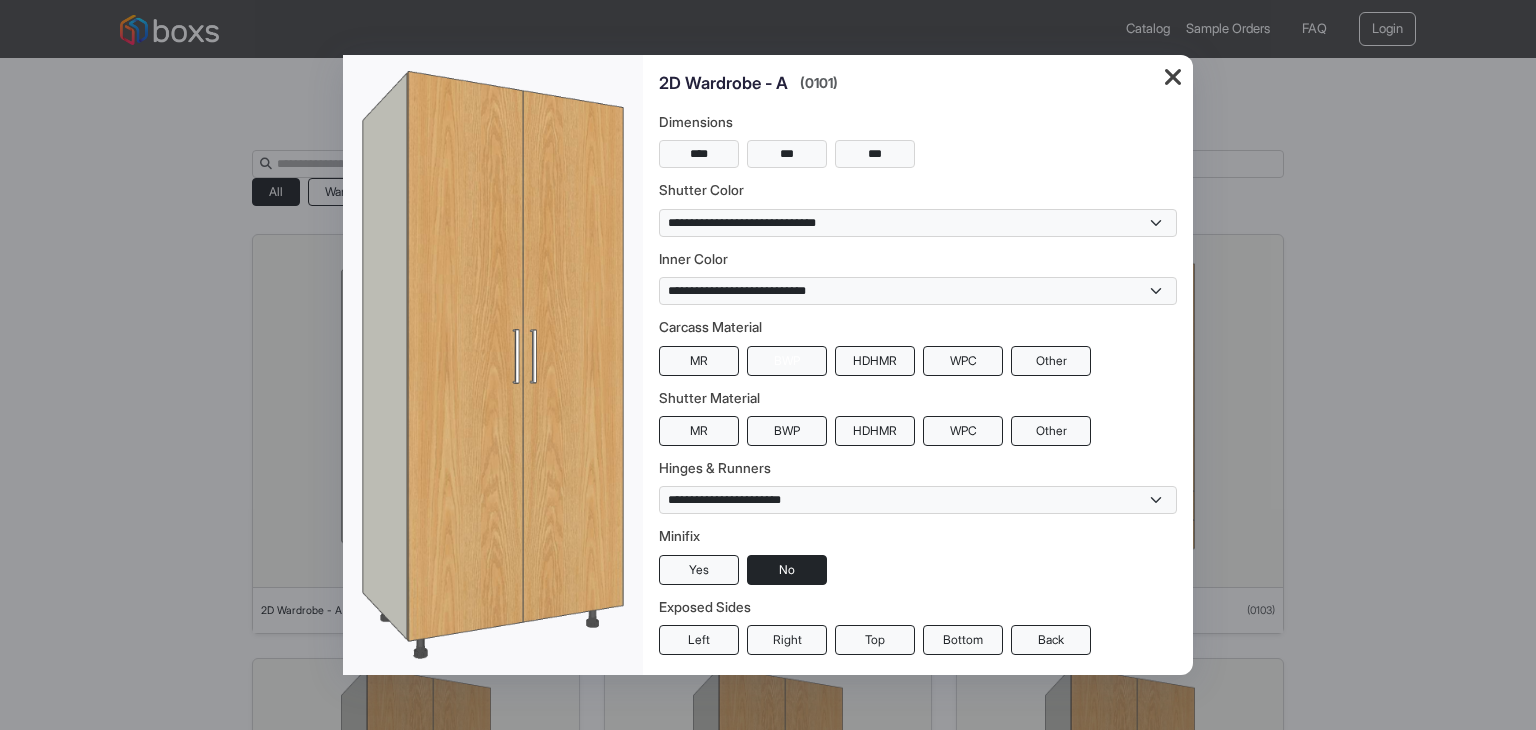 click on "BWP" at bounding box center (787, 361) 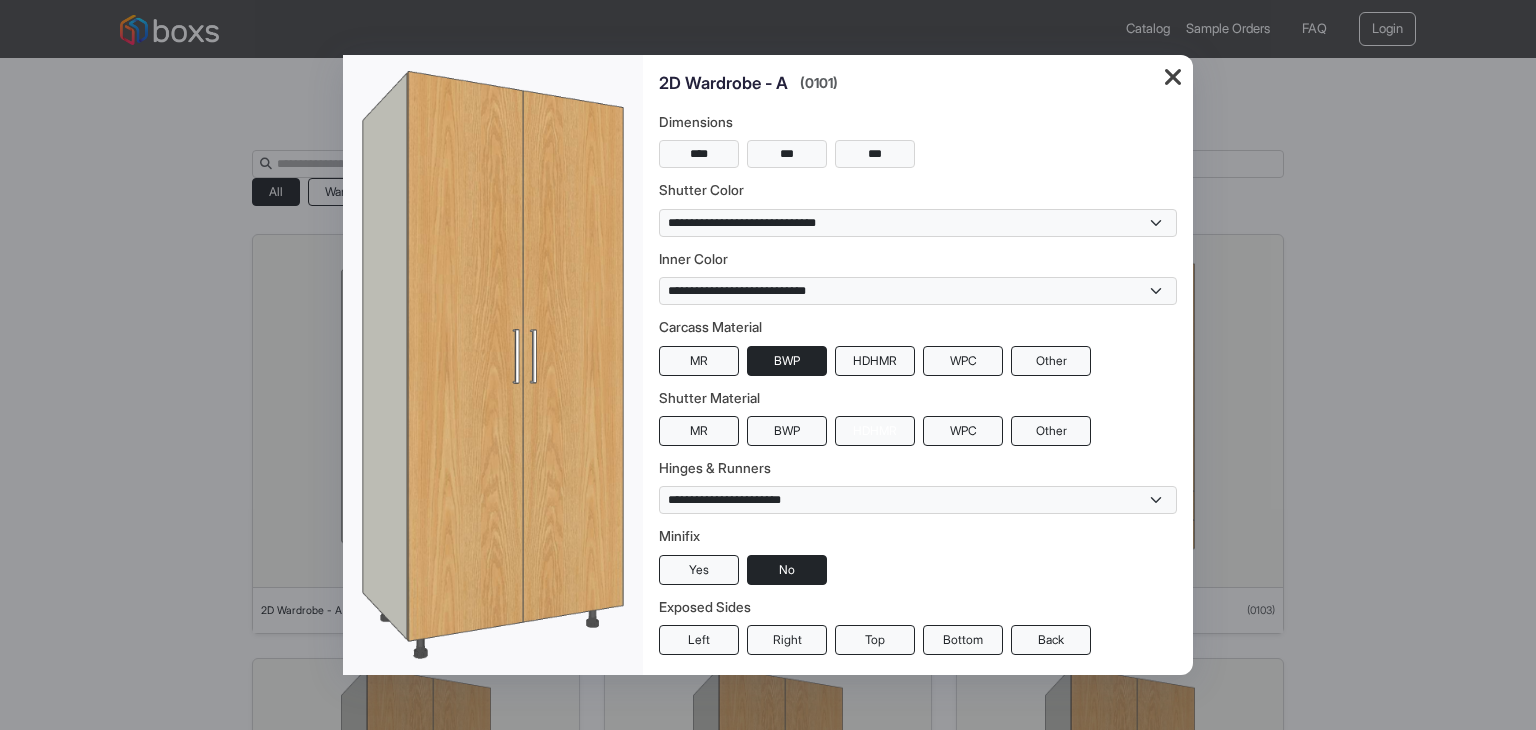click on "HDHMR" at bounding box center (875, 431) 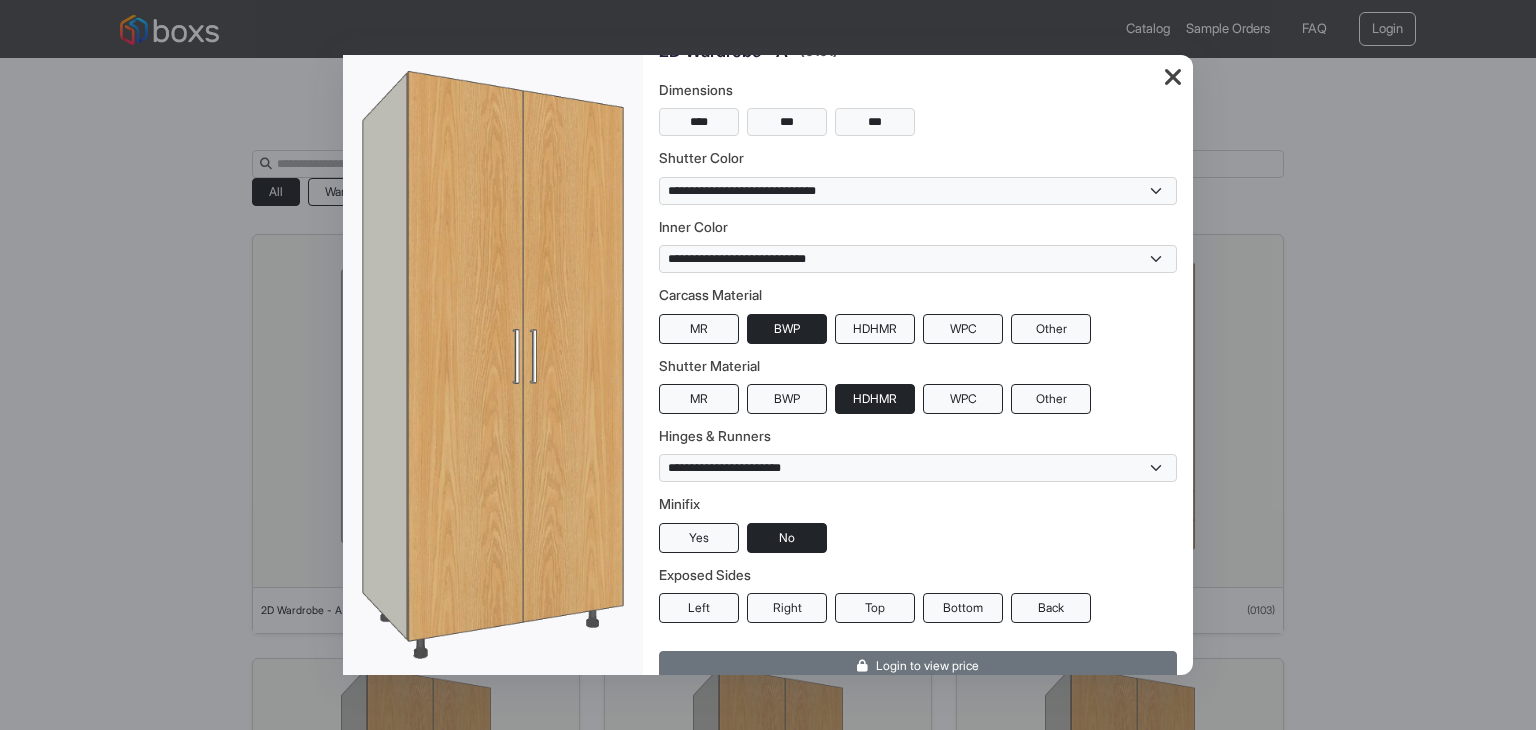 scroll, scrollTop: 50, scrollLeft: 0, axis: vertical 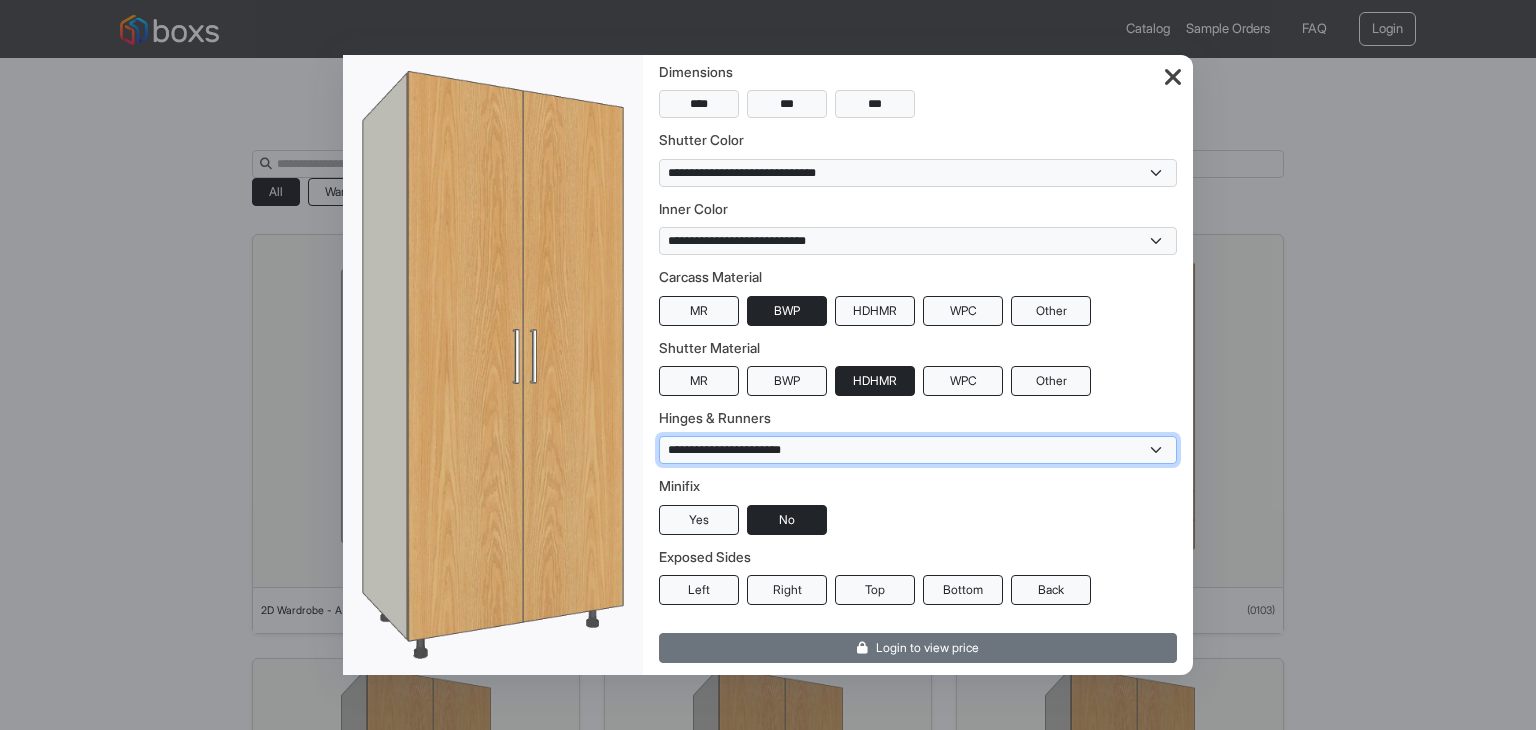 click on "**********" at bounding box center [918, 450] 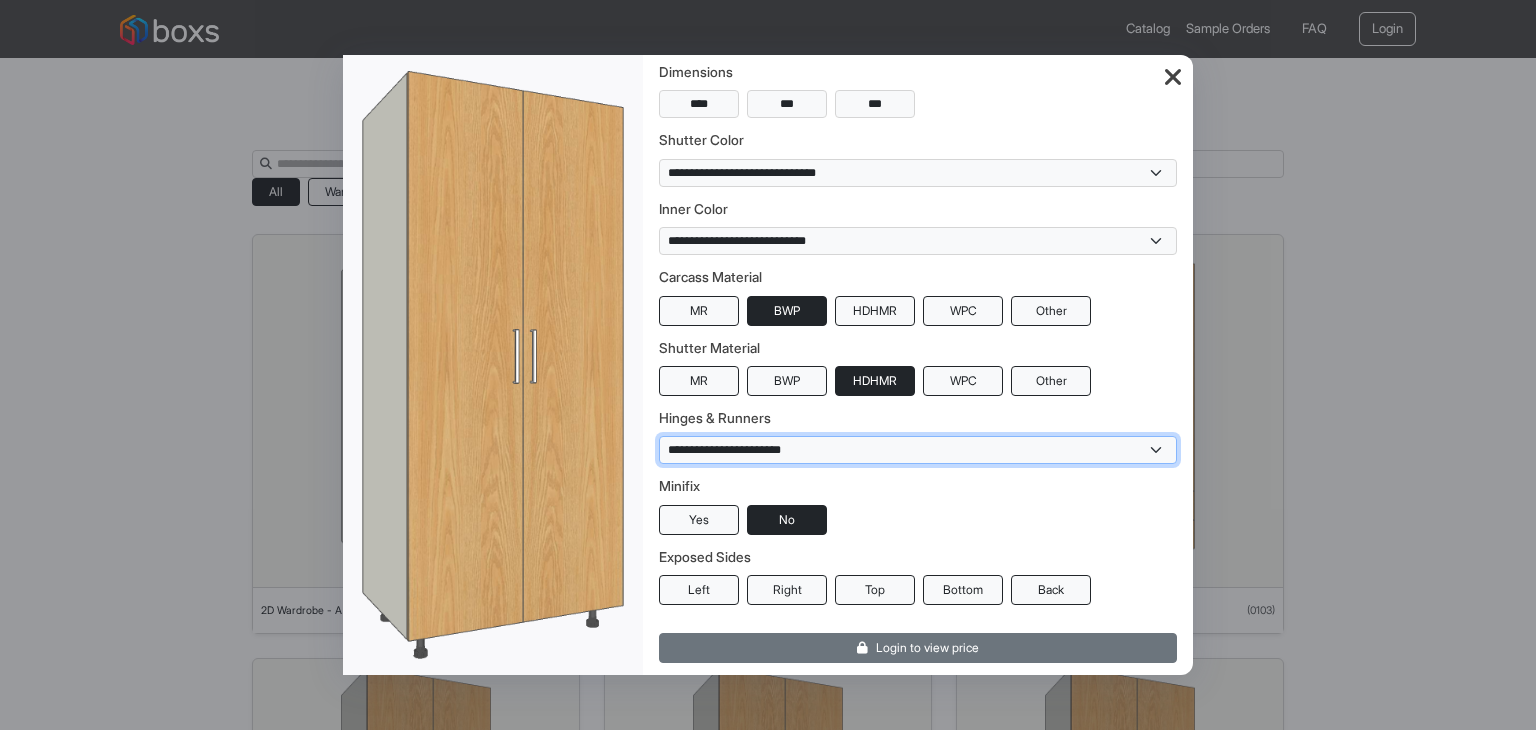 select on "**********" 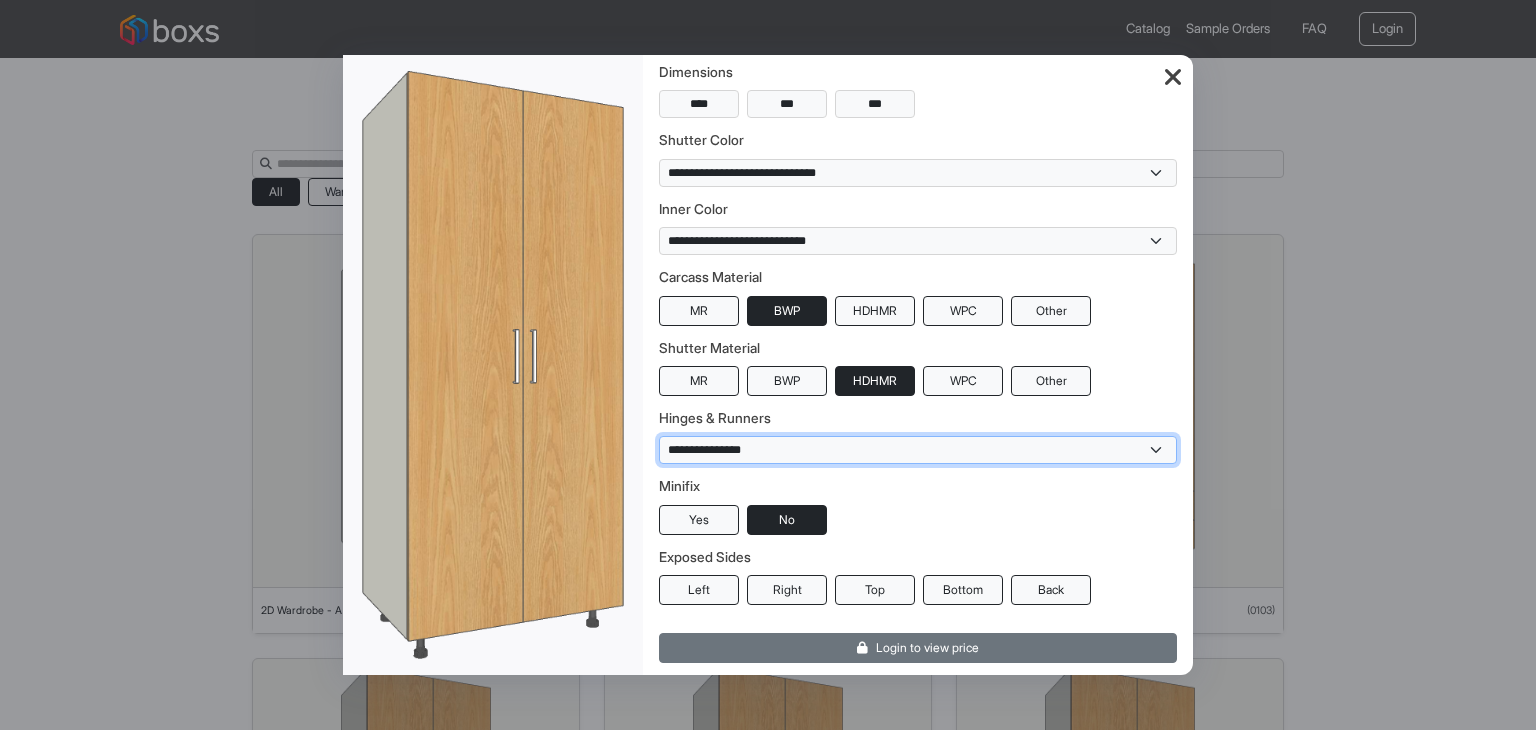 click on "**********" at bounding box center (918, 450) 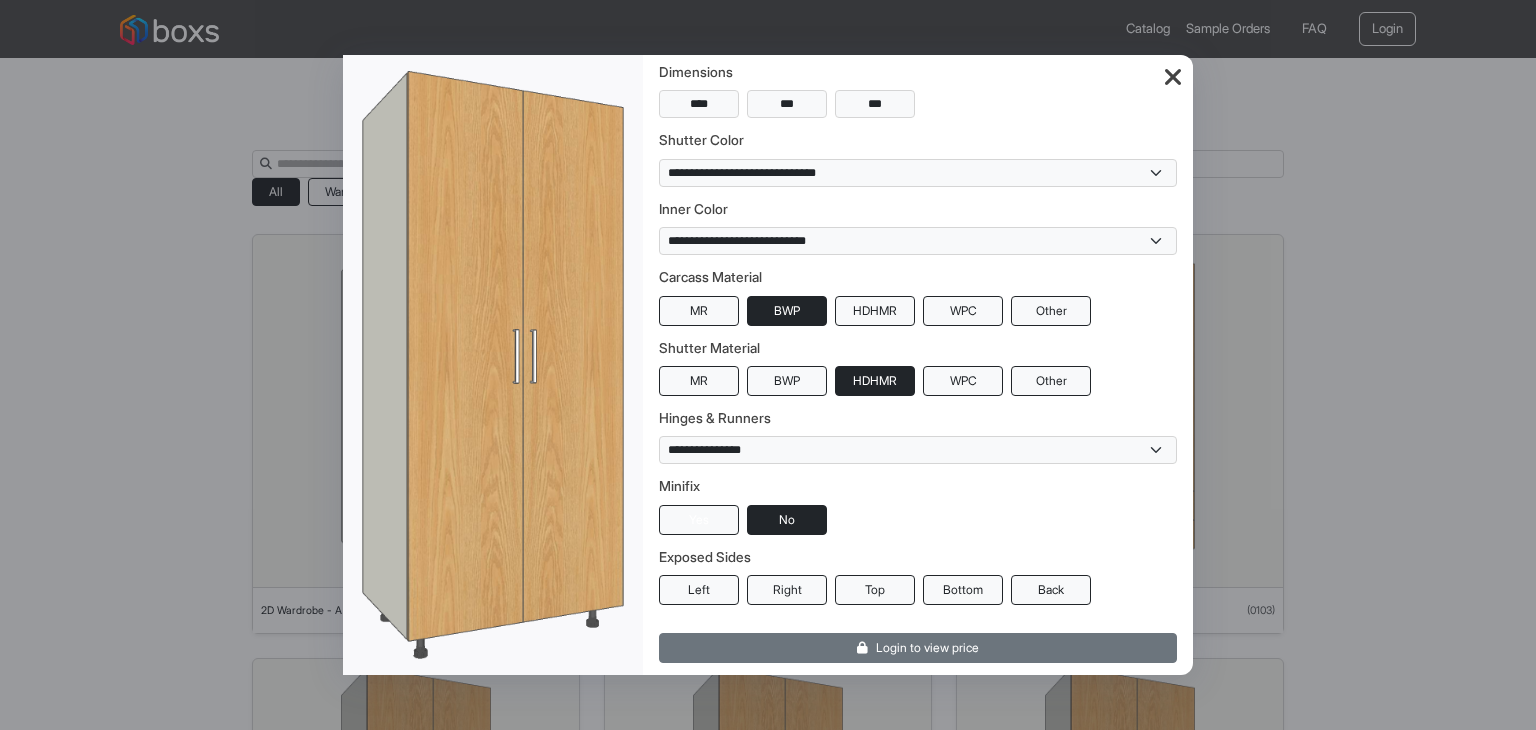 click on "Yes" at bounding box center (699, 520) 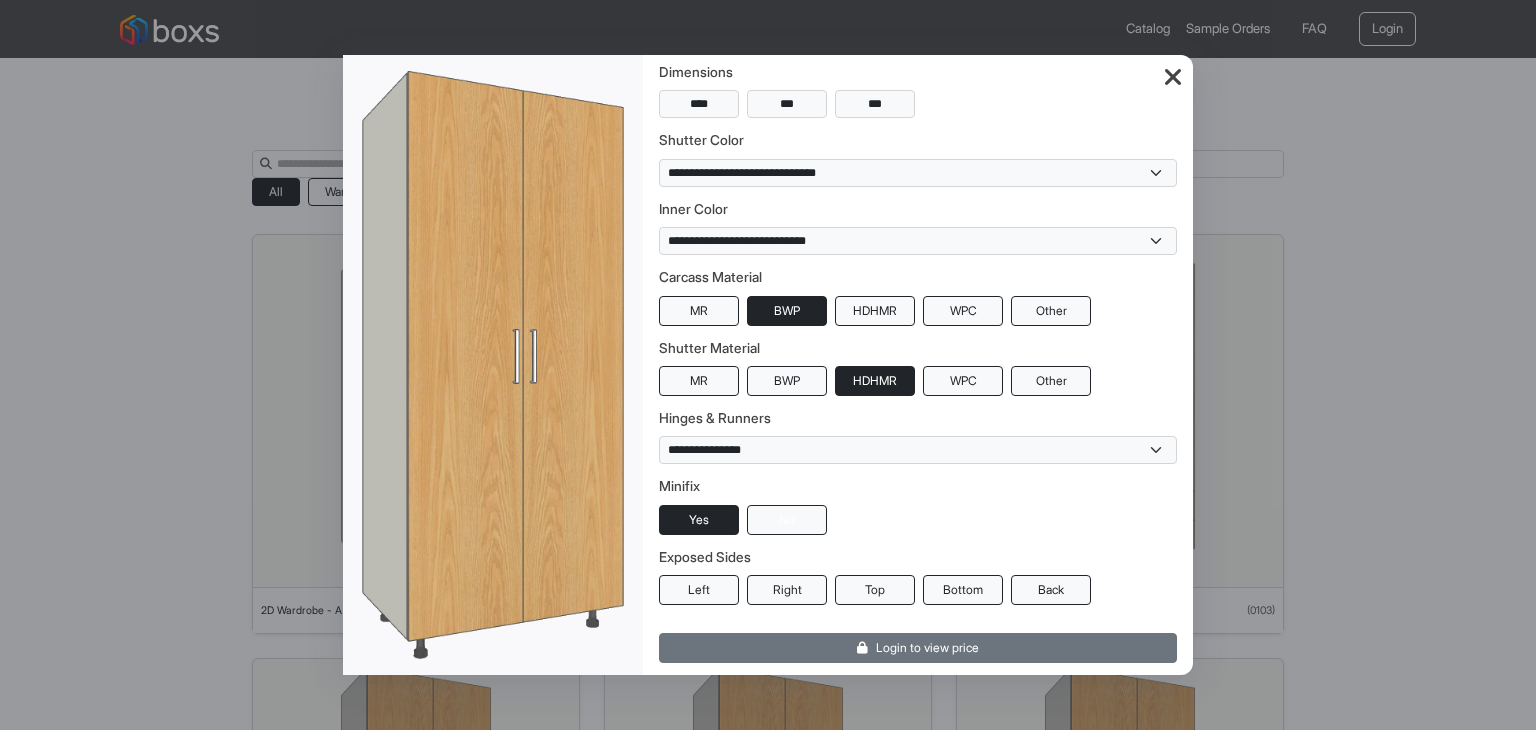 click on "No" at bounding box center (787, 520) 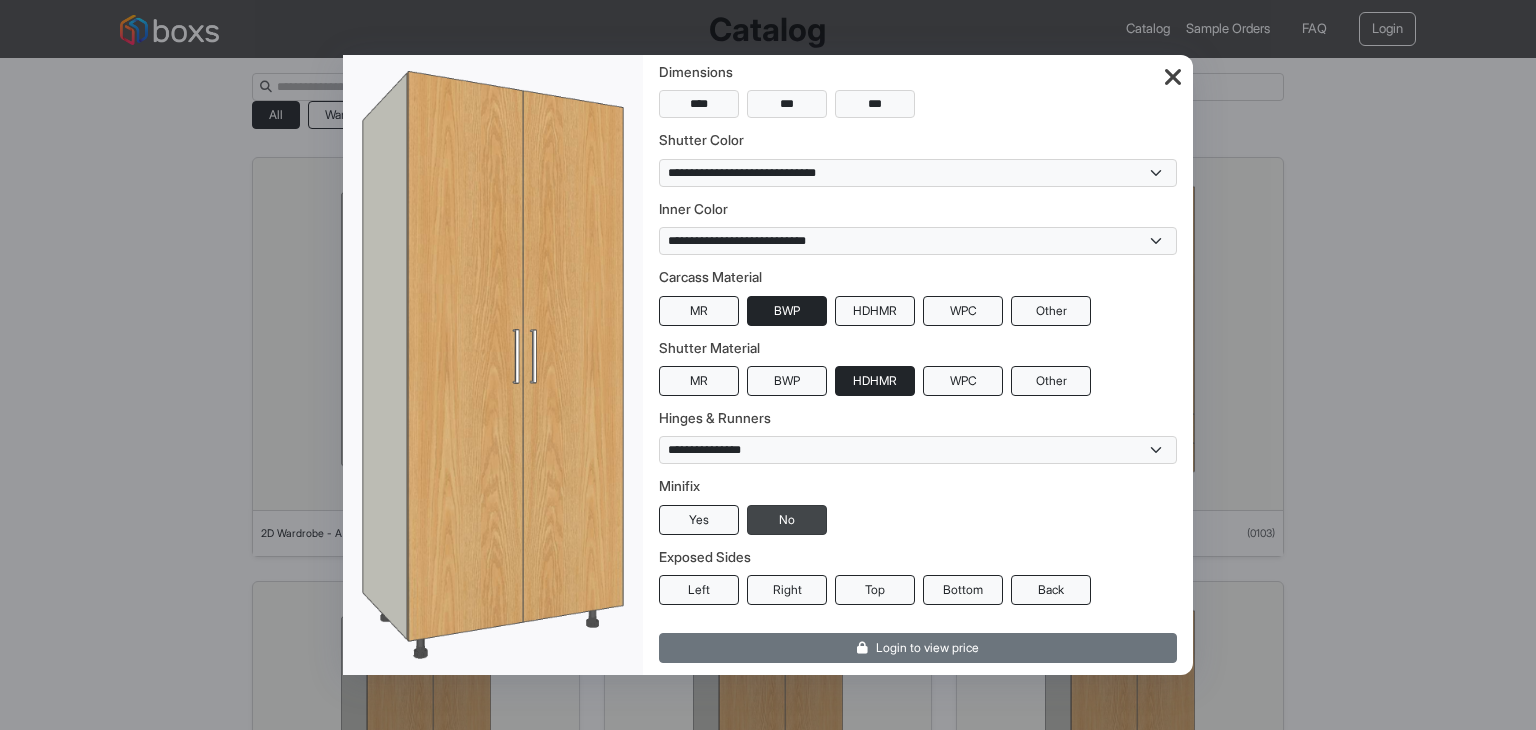 scroll, scrollTop: 200, scrollLeft: 0, axis: vertical 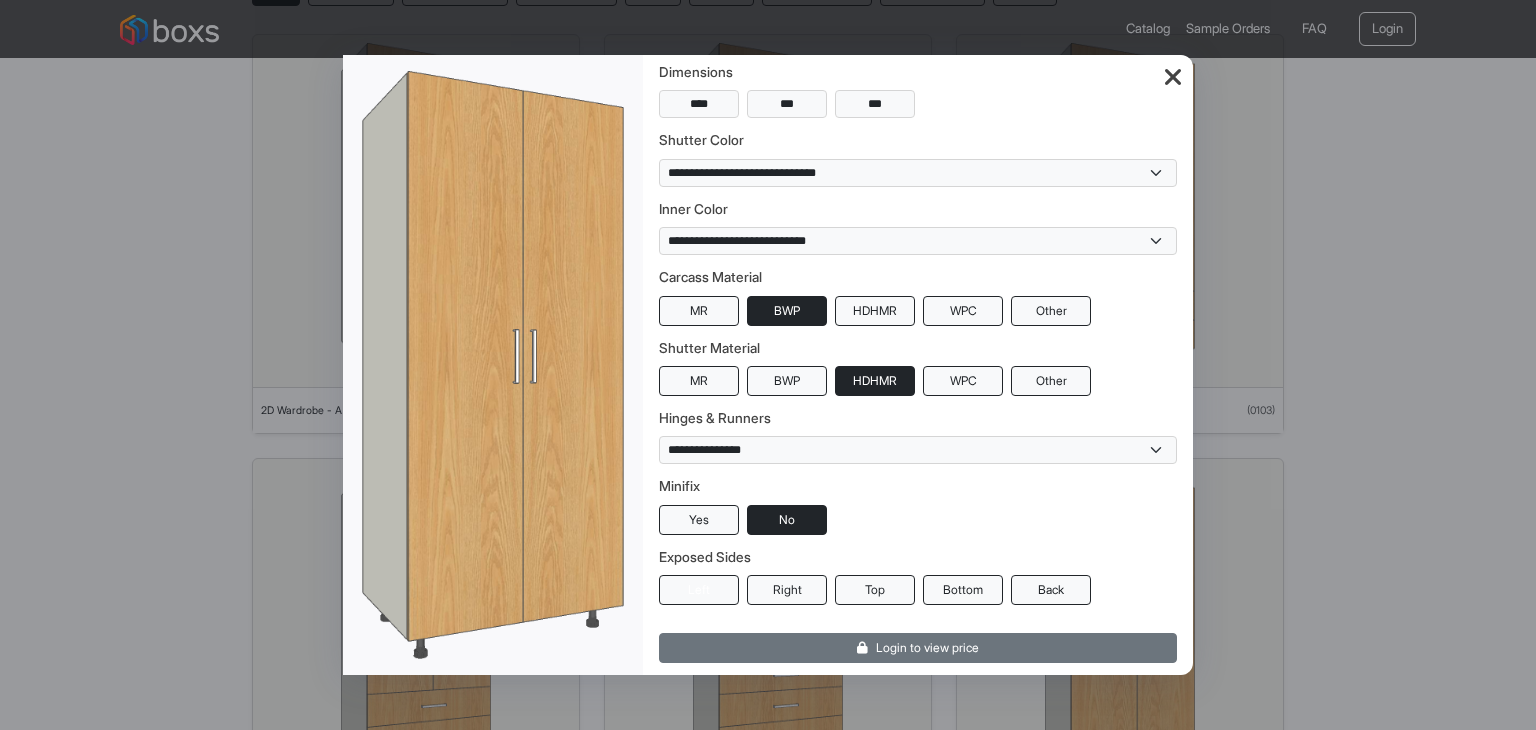 click on "Left" at bounding box center [699, 590] 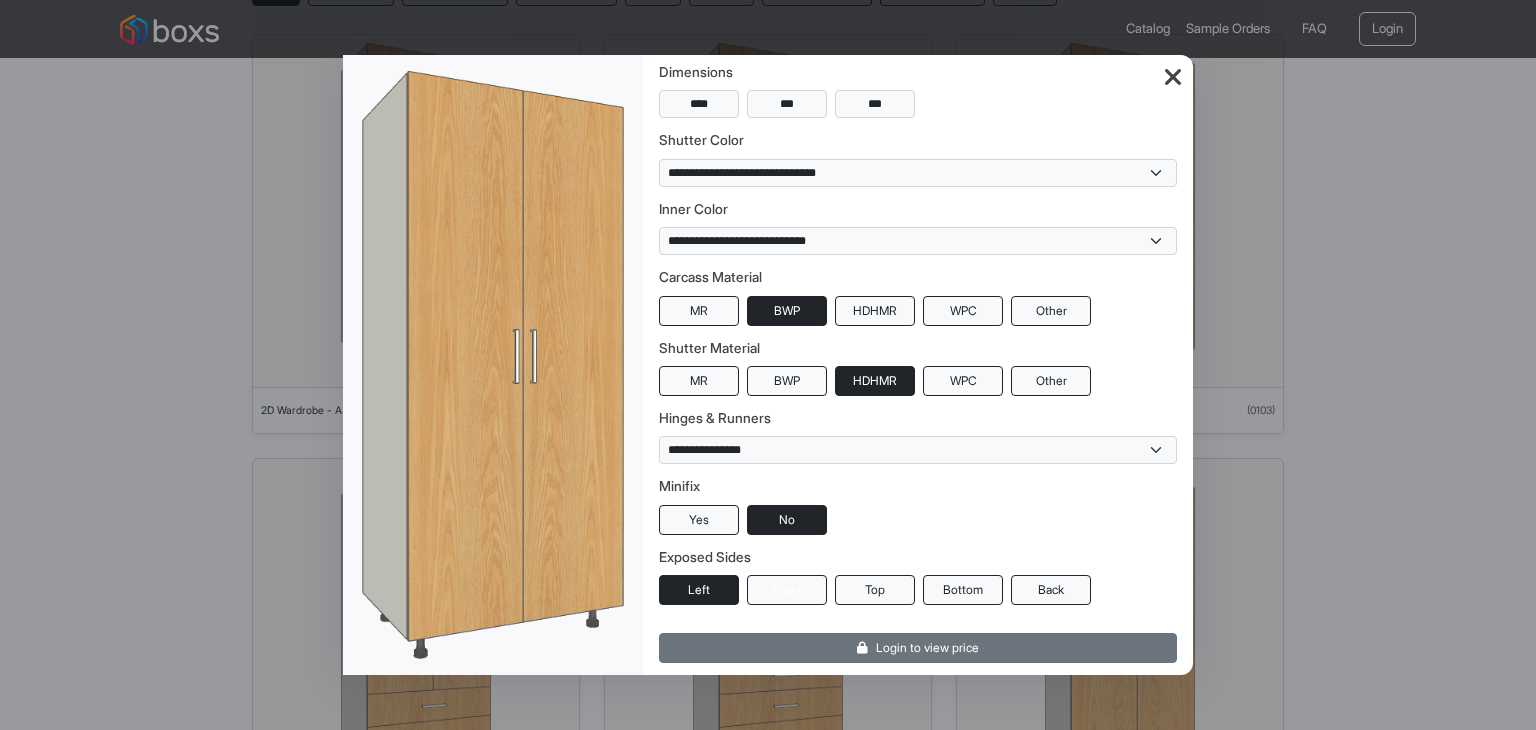 click on "Right" at bounding box center (787, 590) 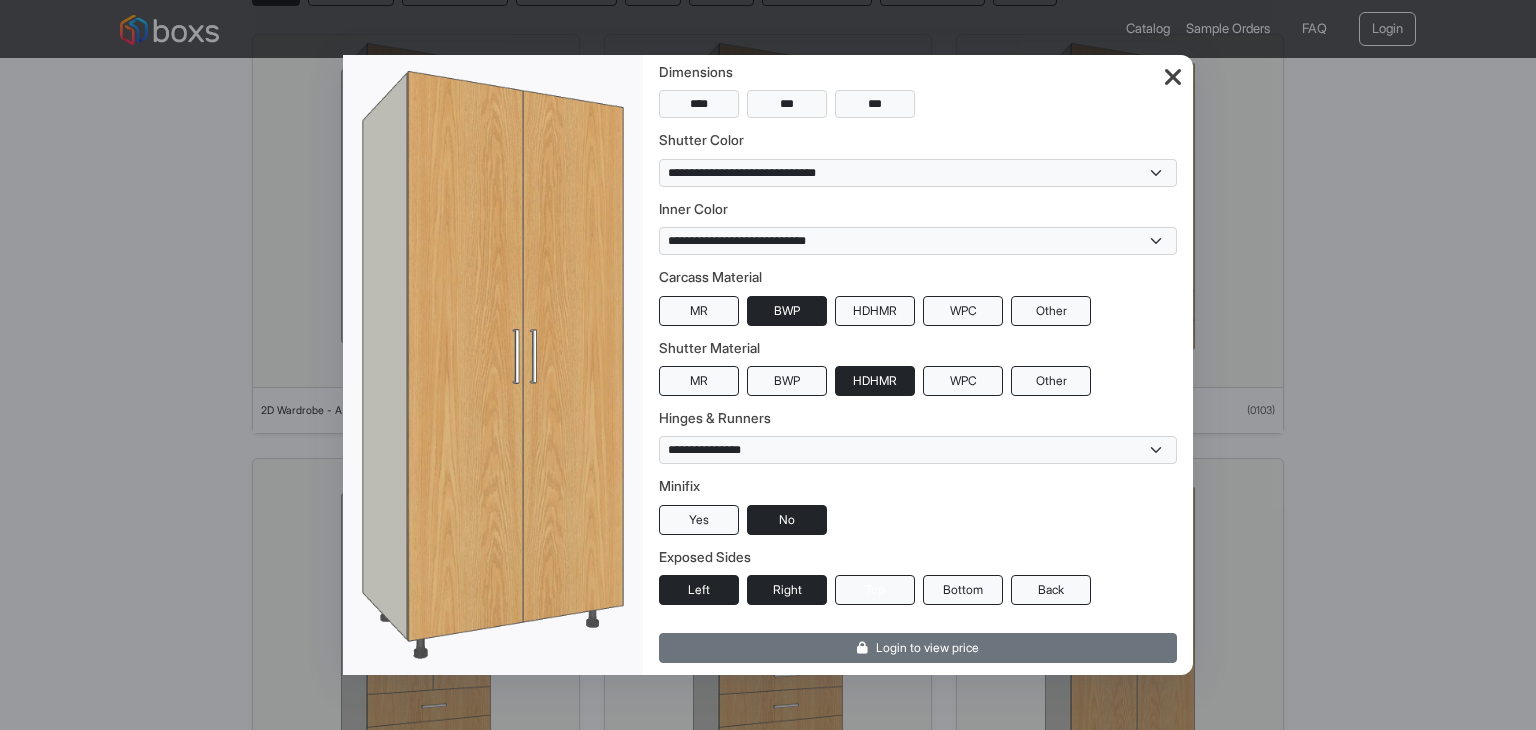 click on "Top" at bounding box center [875, 590] 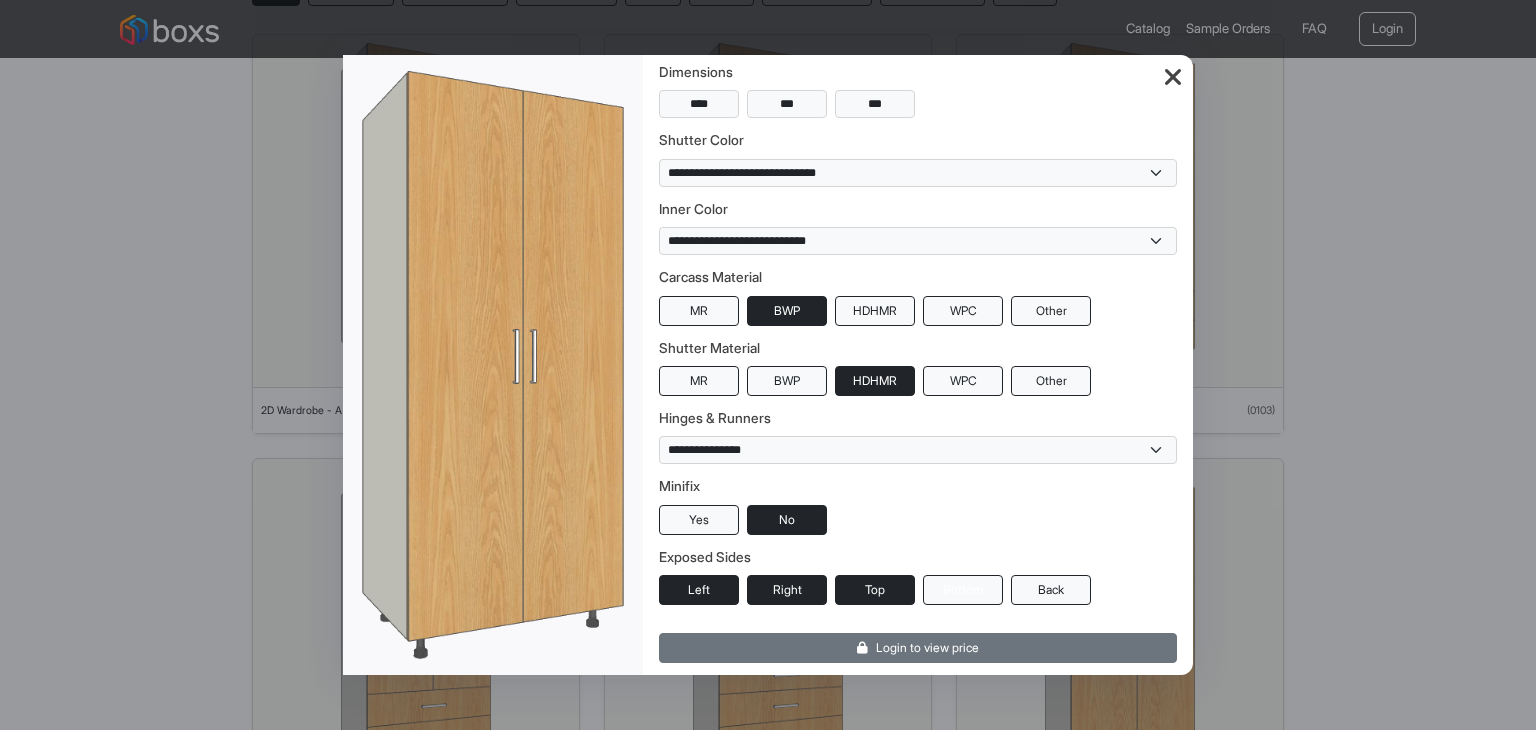 click on "Bottom" at bounding box center [963, 590] 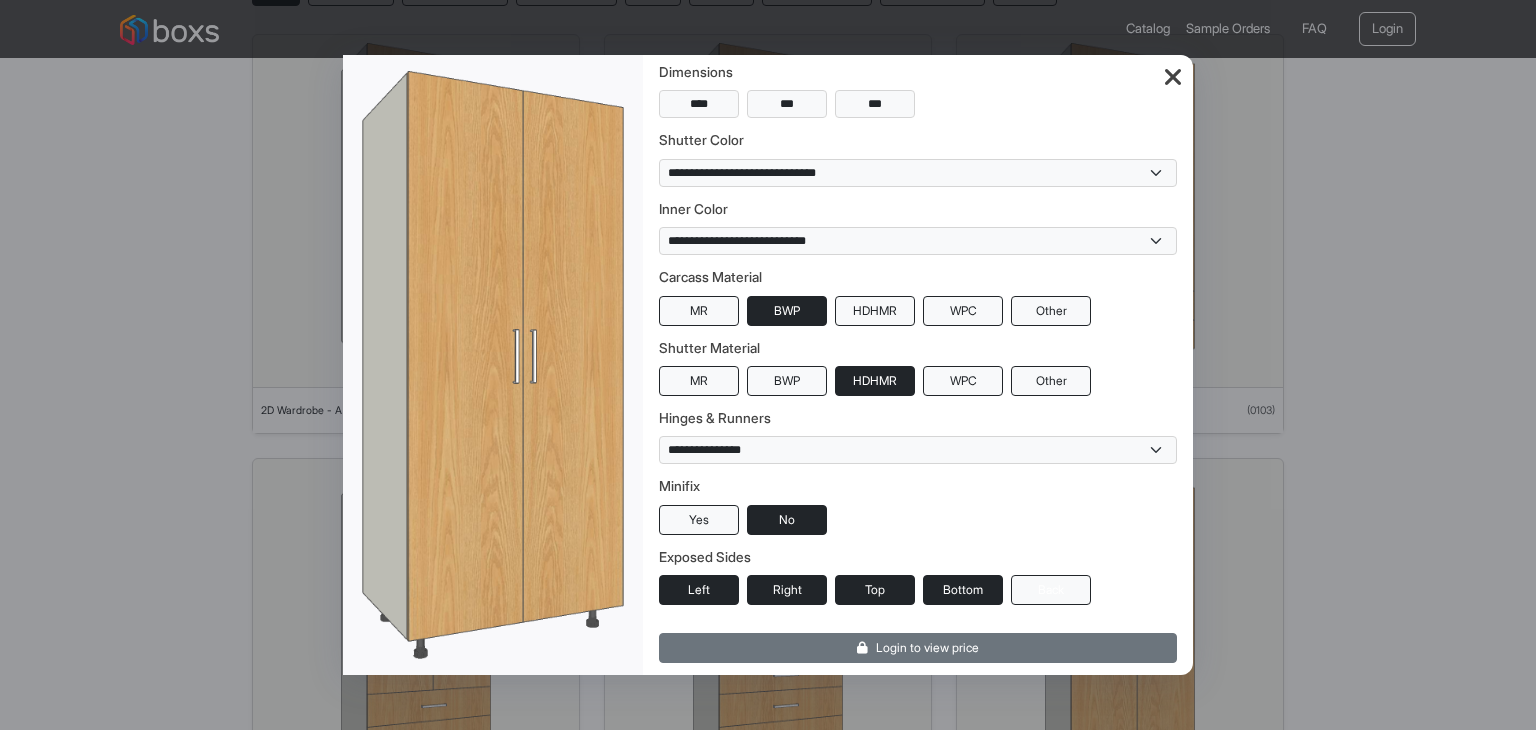 click on "Back" at bounding box center (1051, 590) 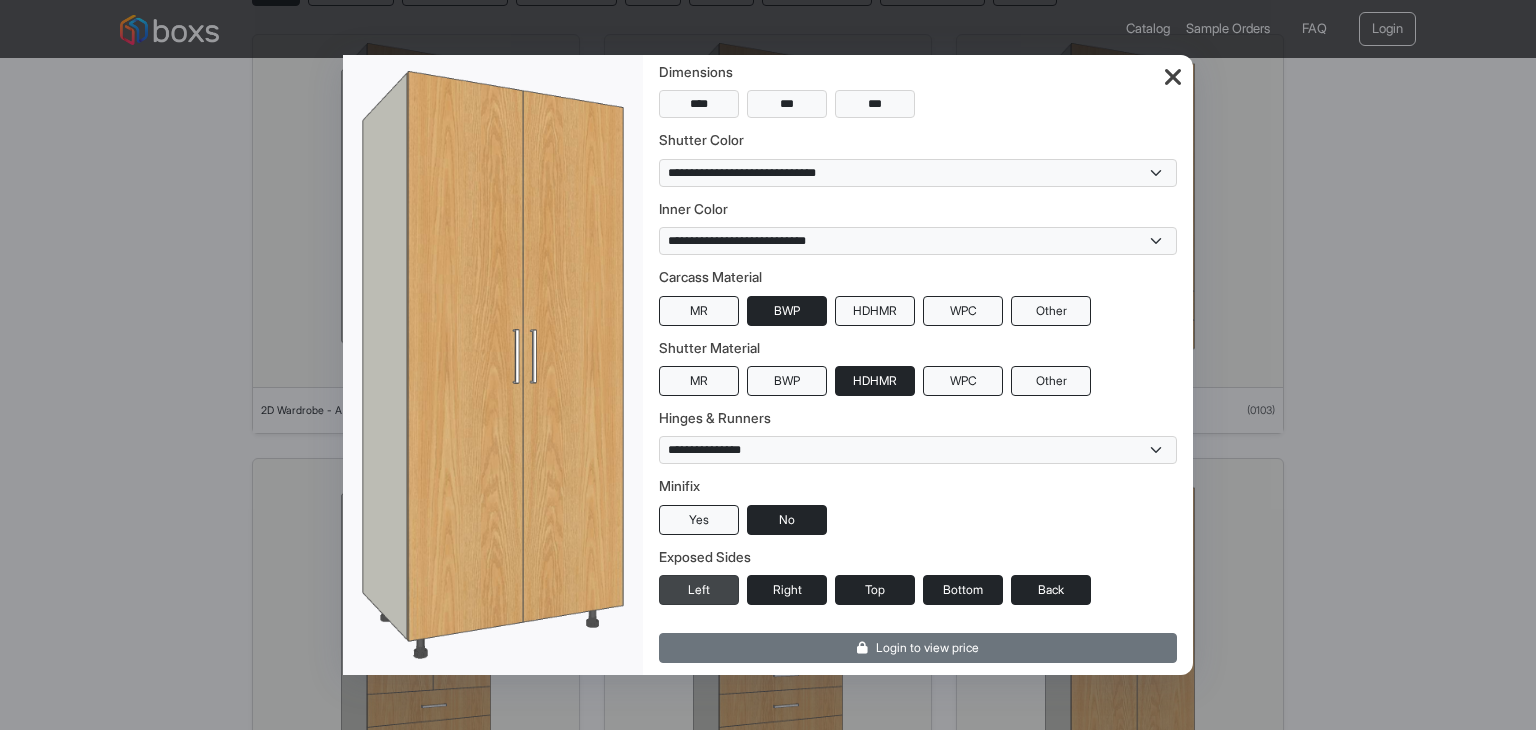 click on "Left" at bounding box center [699, 590] 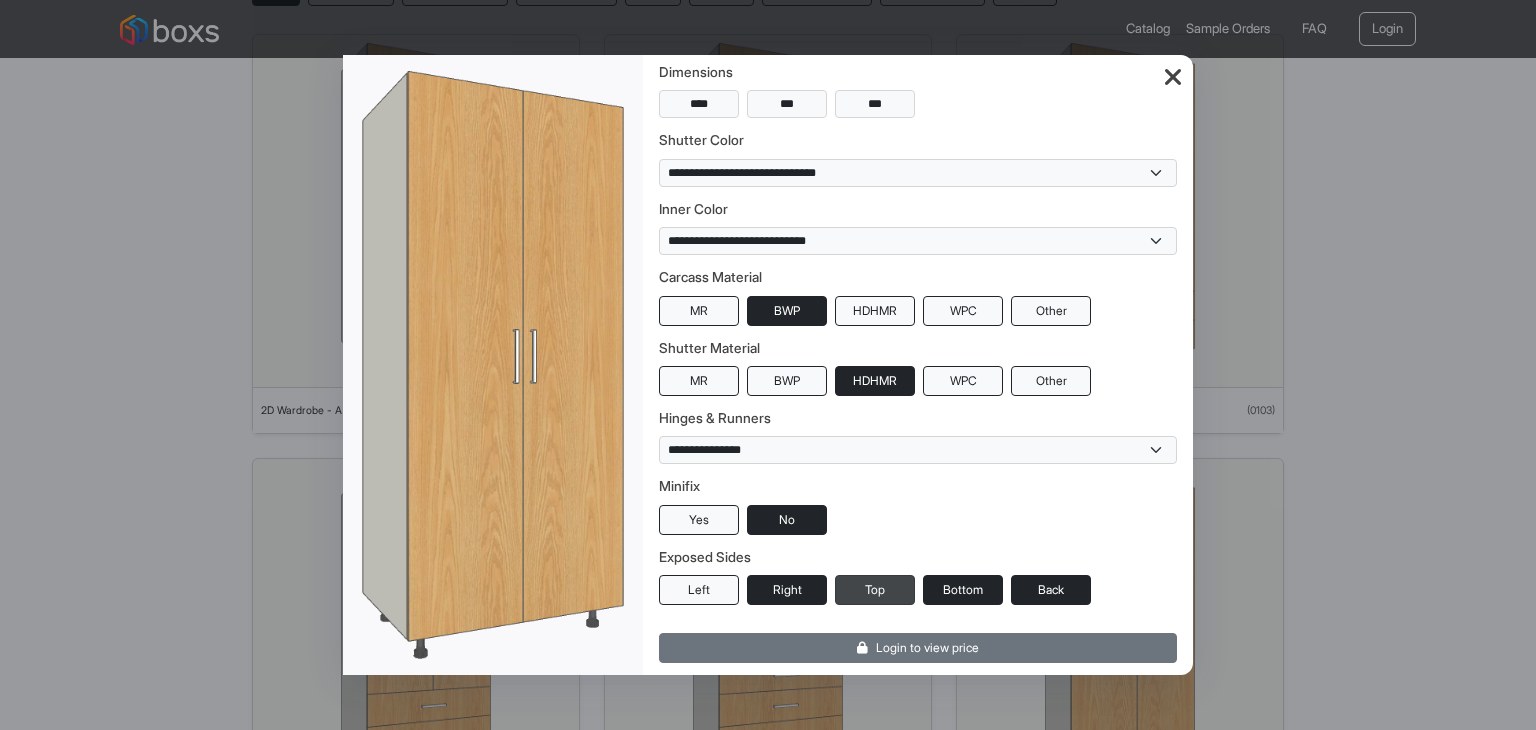 drag, startPoint x: 807, startPoint y: 593, endPoint x: 852, endPoint y: 596, distance: 45.099888 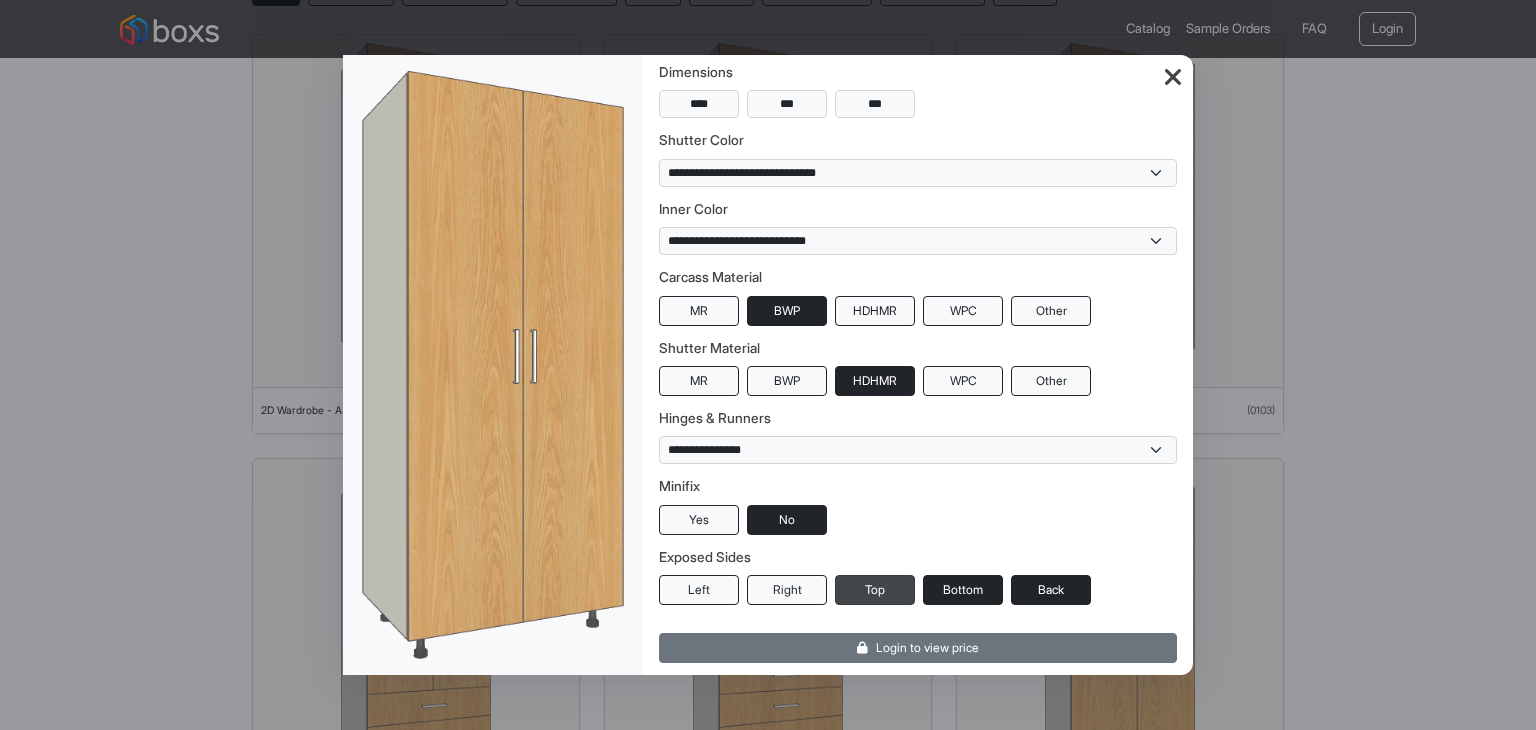 click on "Top" at bounding box center (875, 590) 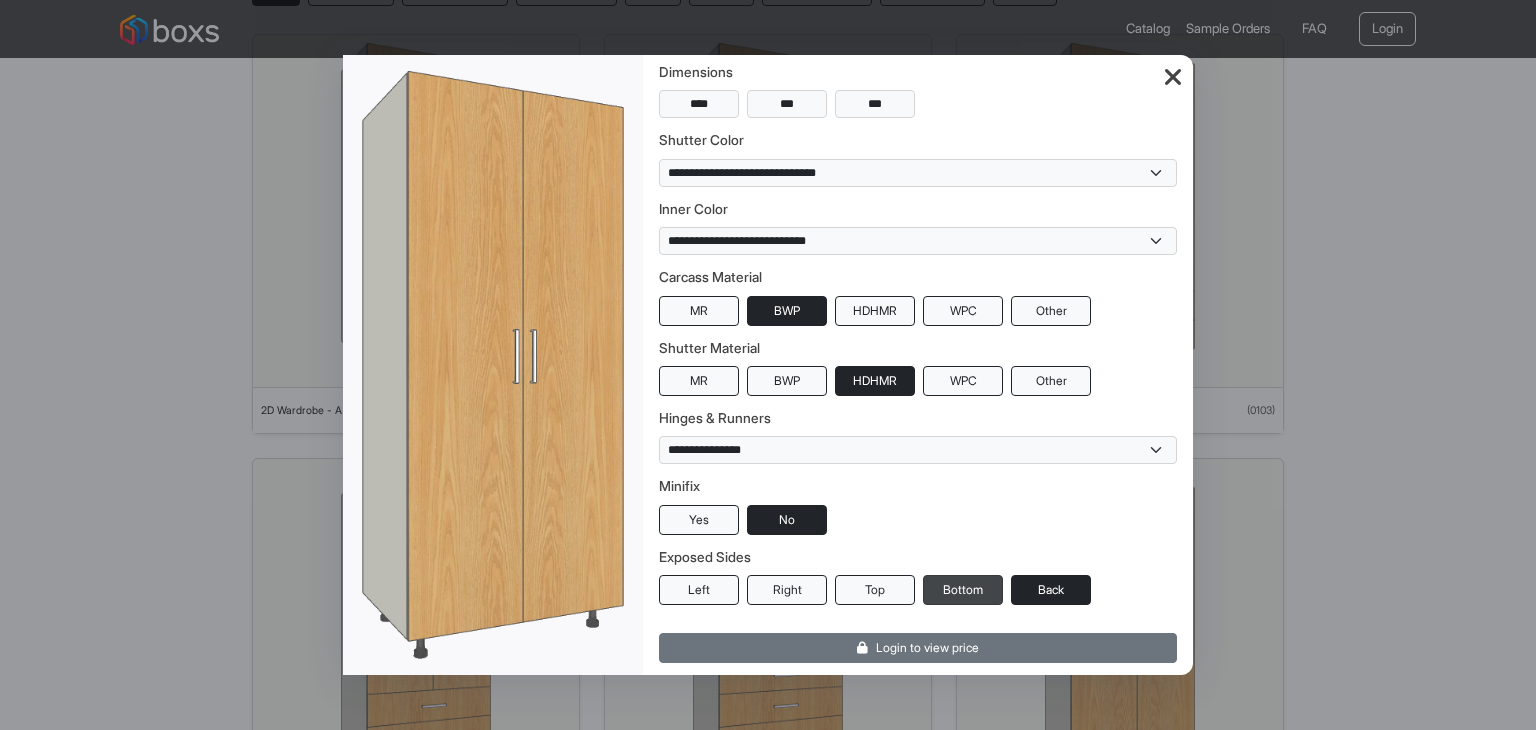 click on "Bottom" at bounding box center (963, 590) 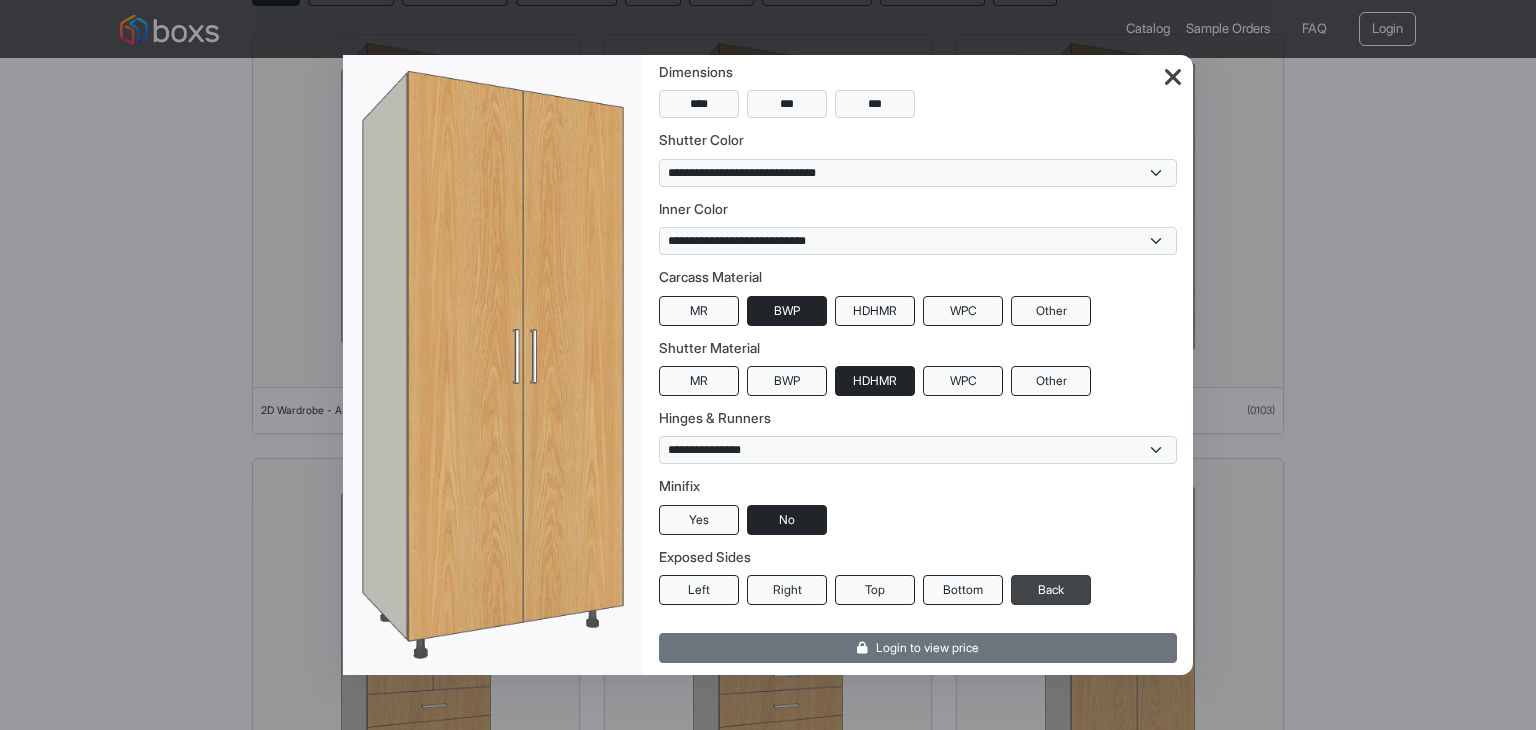 click on "Back" at bounding box center [1051, 590] 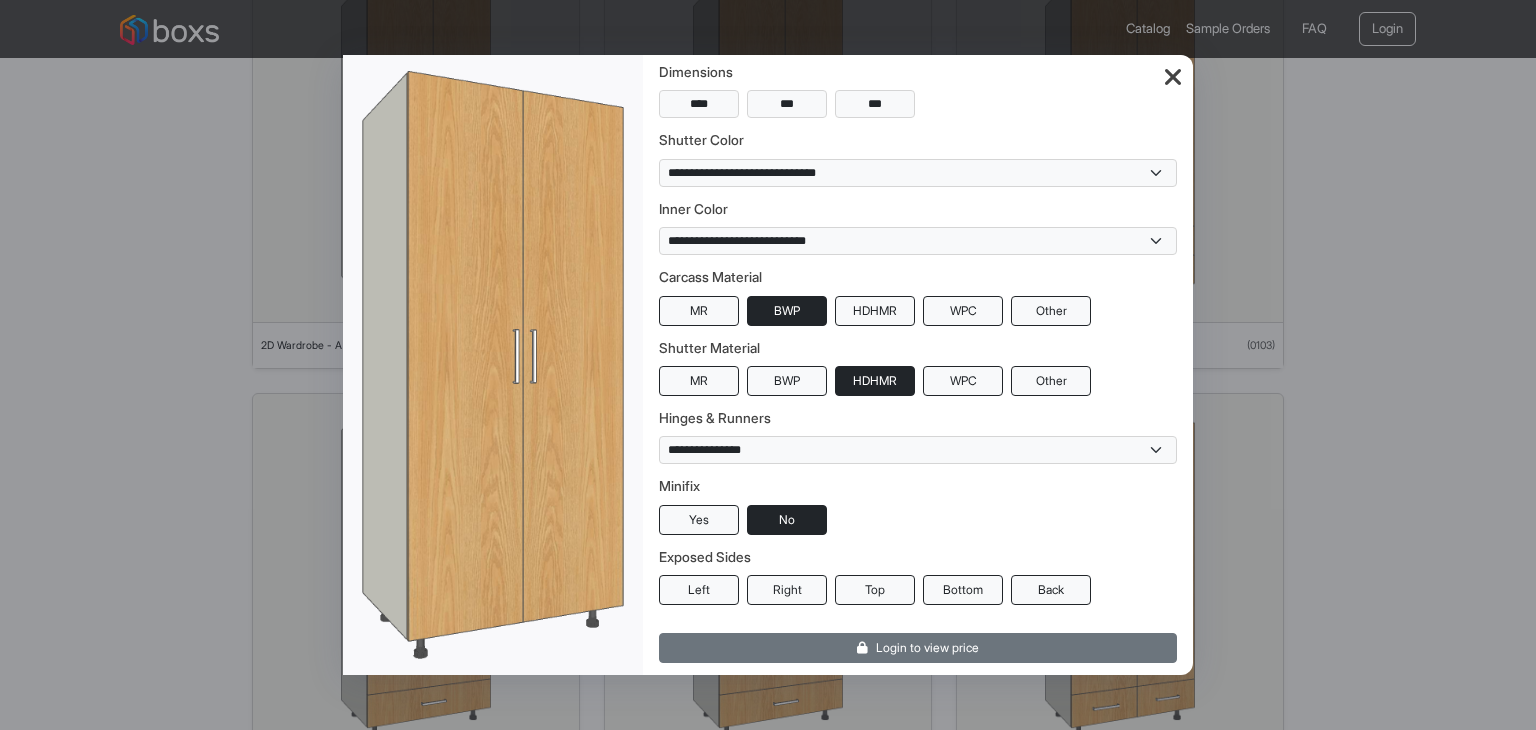 scroll, scrollTop: 300, scrollLeft: 0, axis: vertical 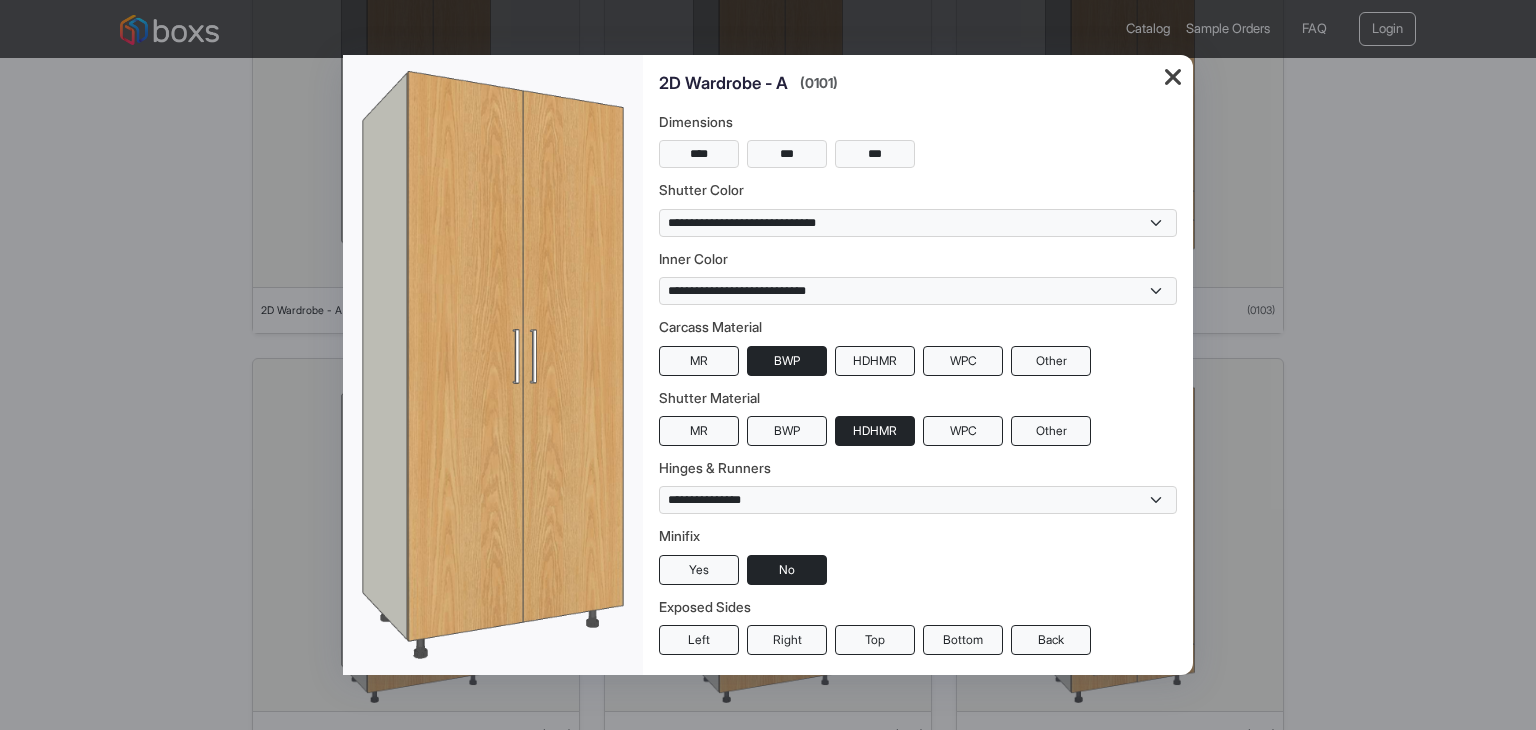 click on "2D Wardrobe - A ( 0101 )" at bounding box center (918, 83) 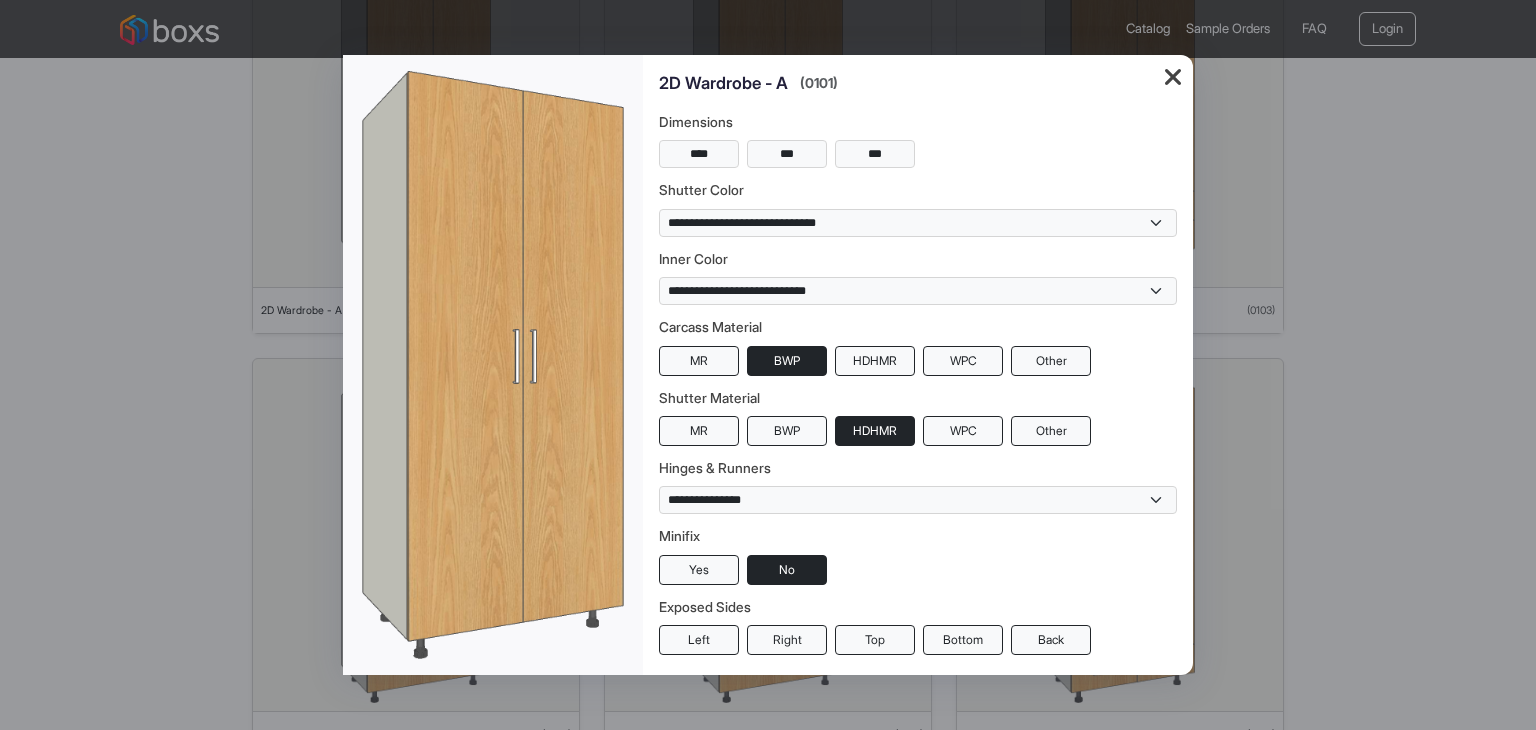 click at bounding box center [1173, 78] 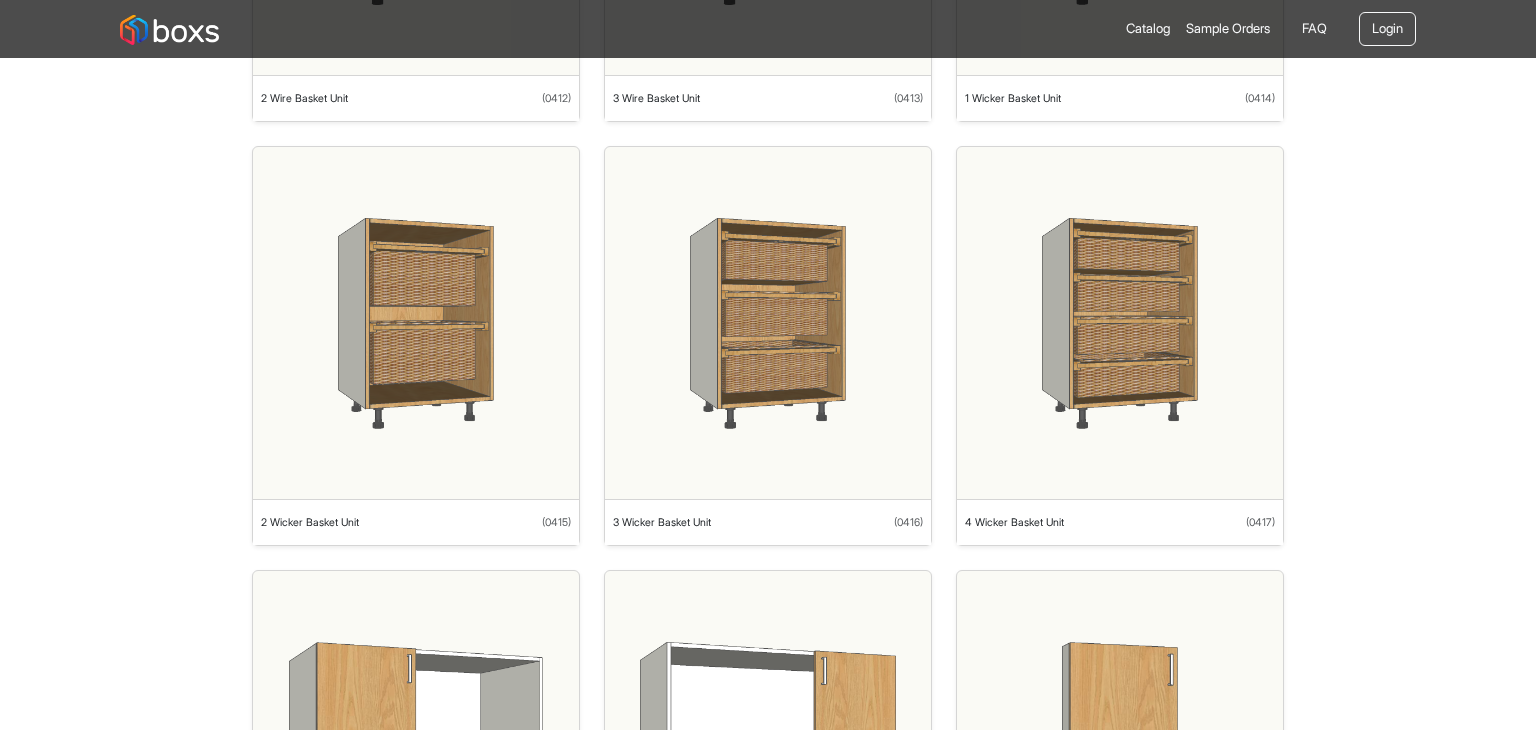 scroll, scrollTop: 6000, scrollLeft: 0, axis: vertical 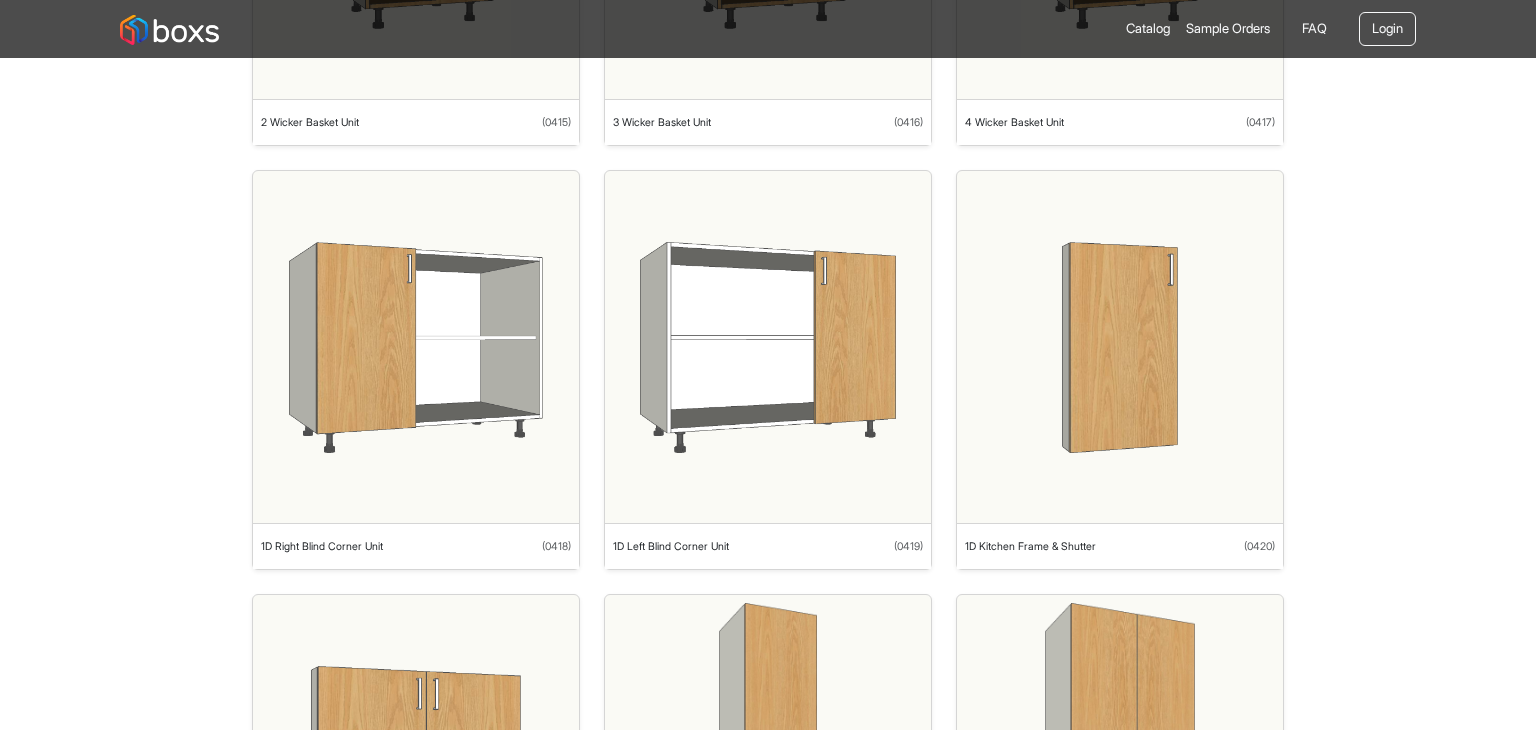 click at bounding box center [768, 347] 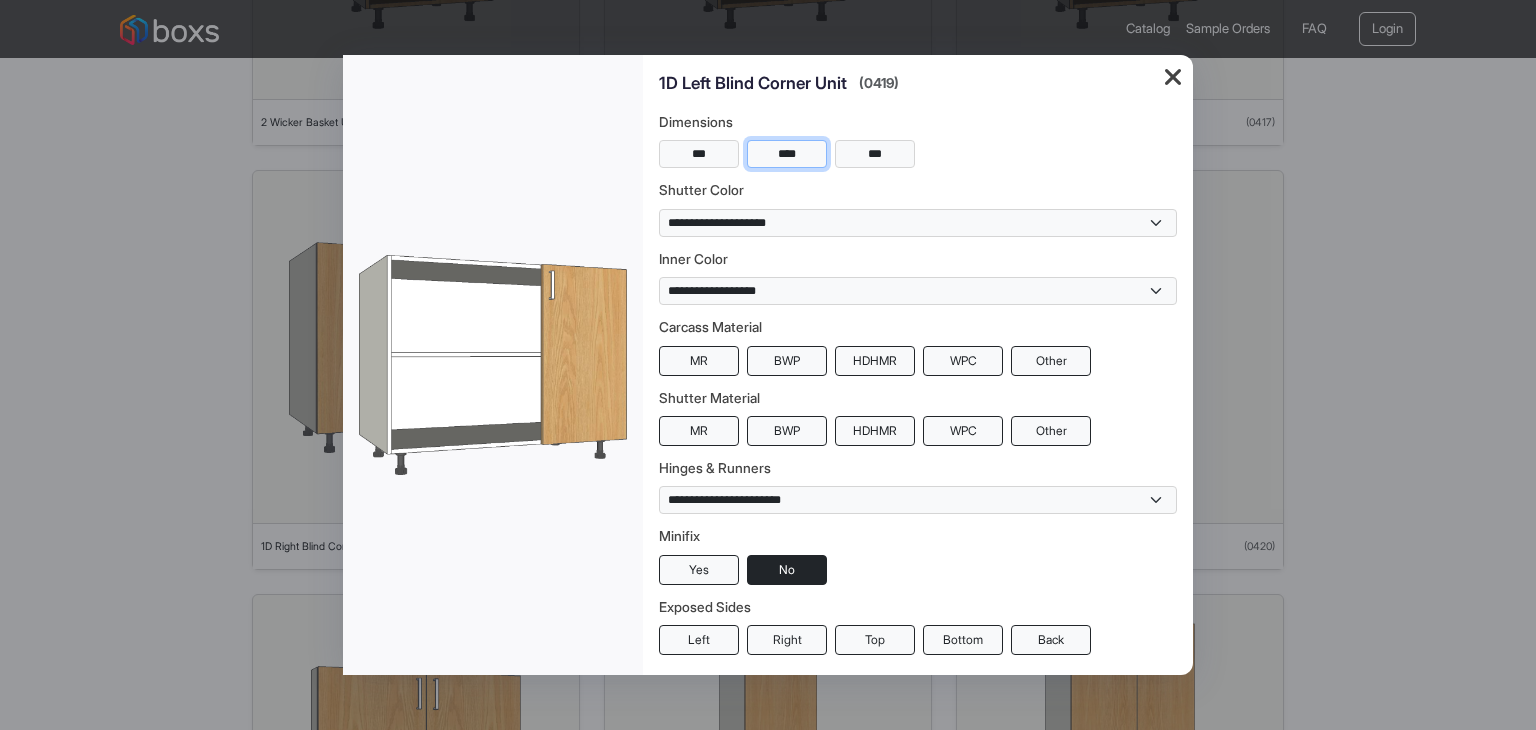 click on "****" at bounding box center (787, 154) 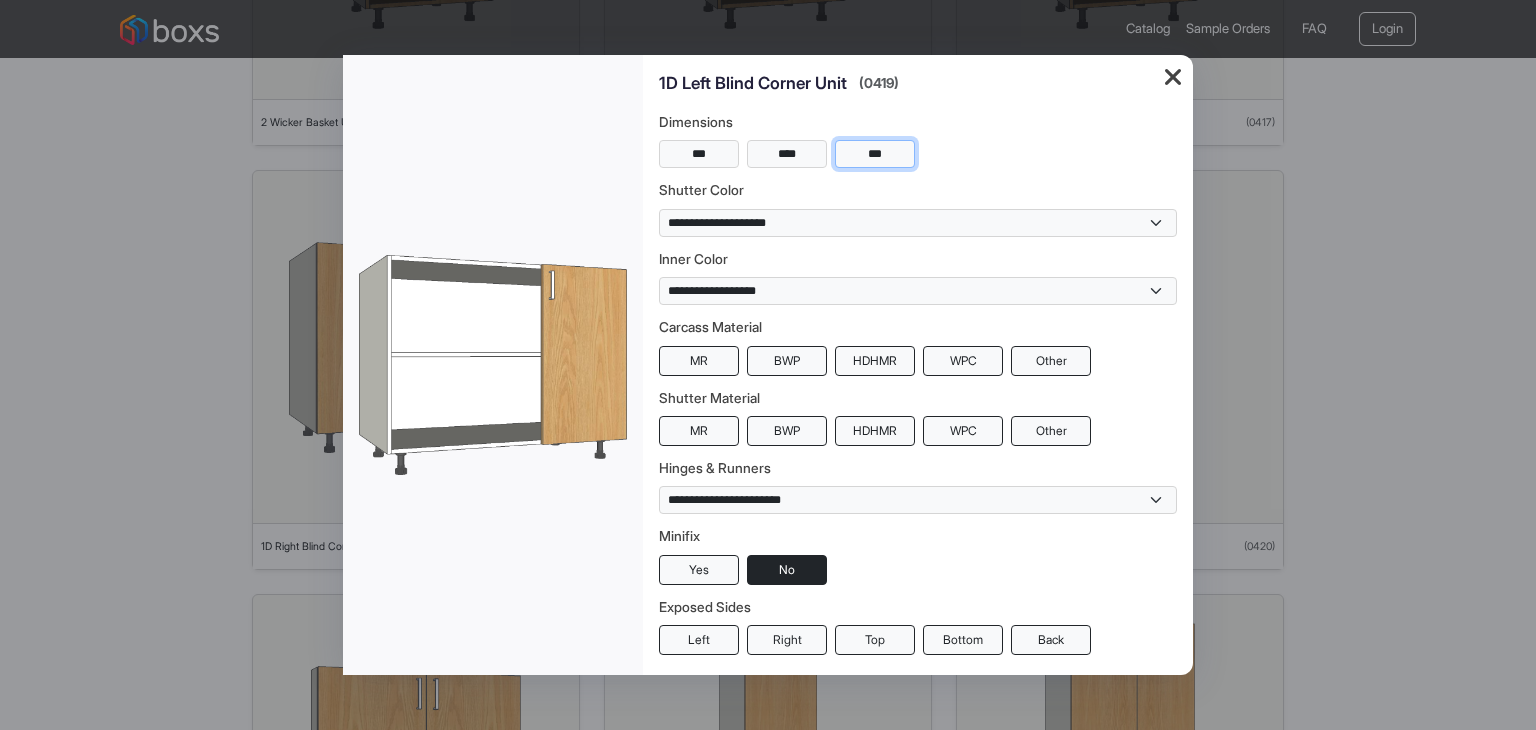 click on "***" at bounding box center (875, 154) 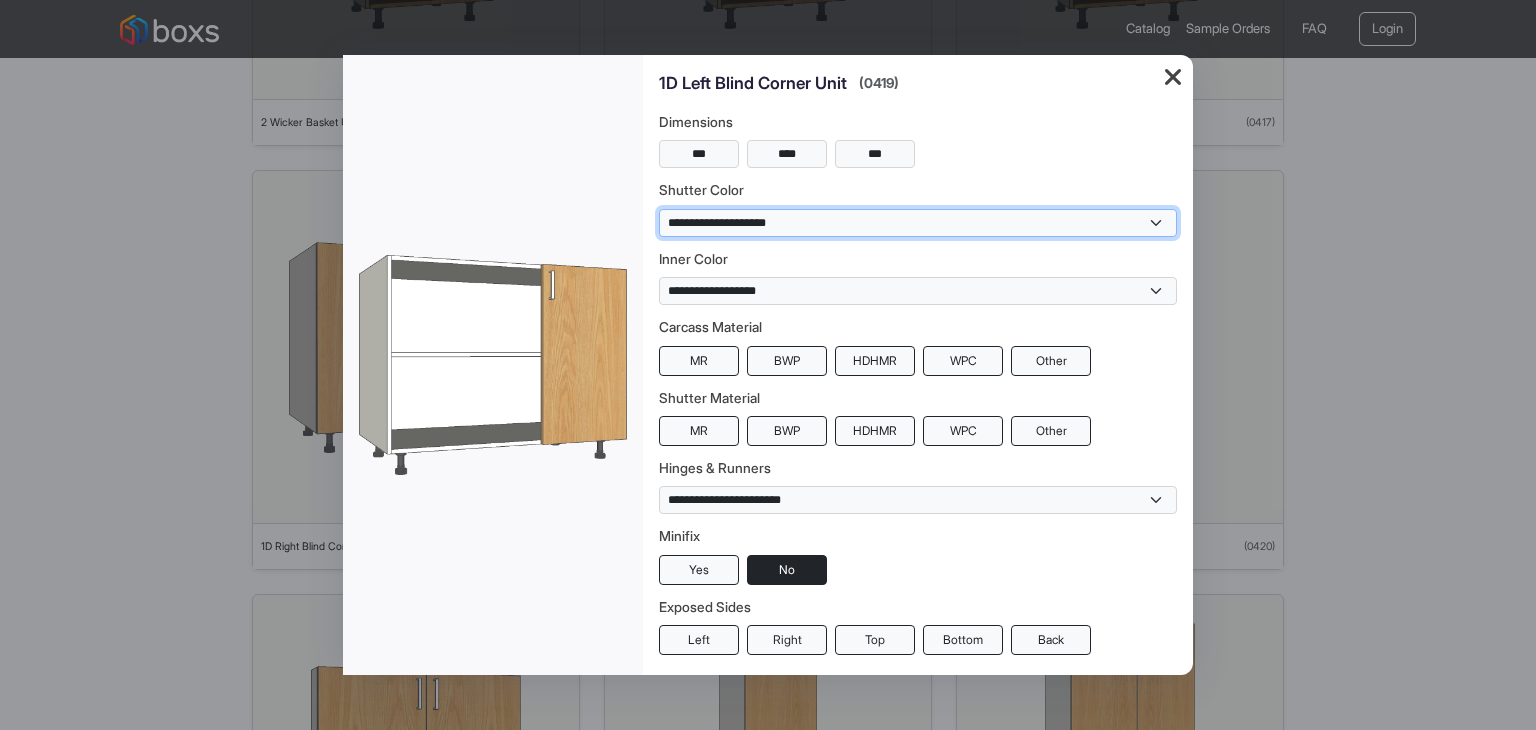 click on "**********" at bounding box center [918, 223] 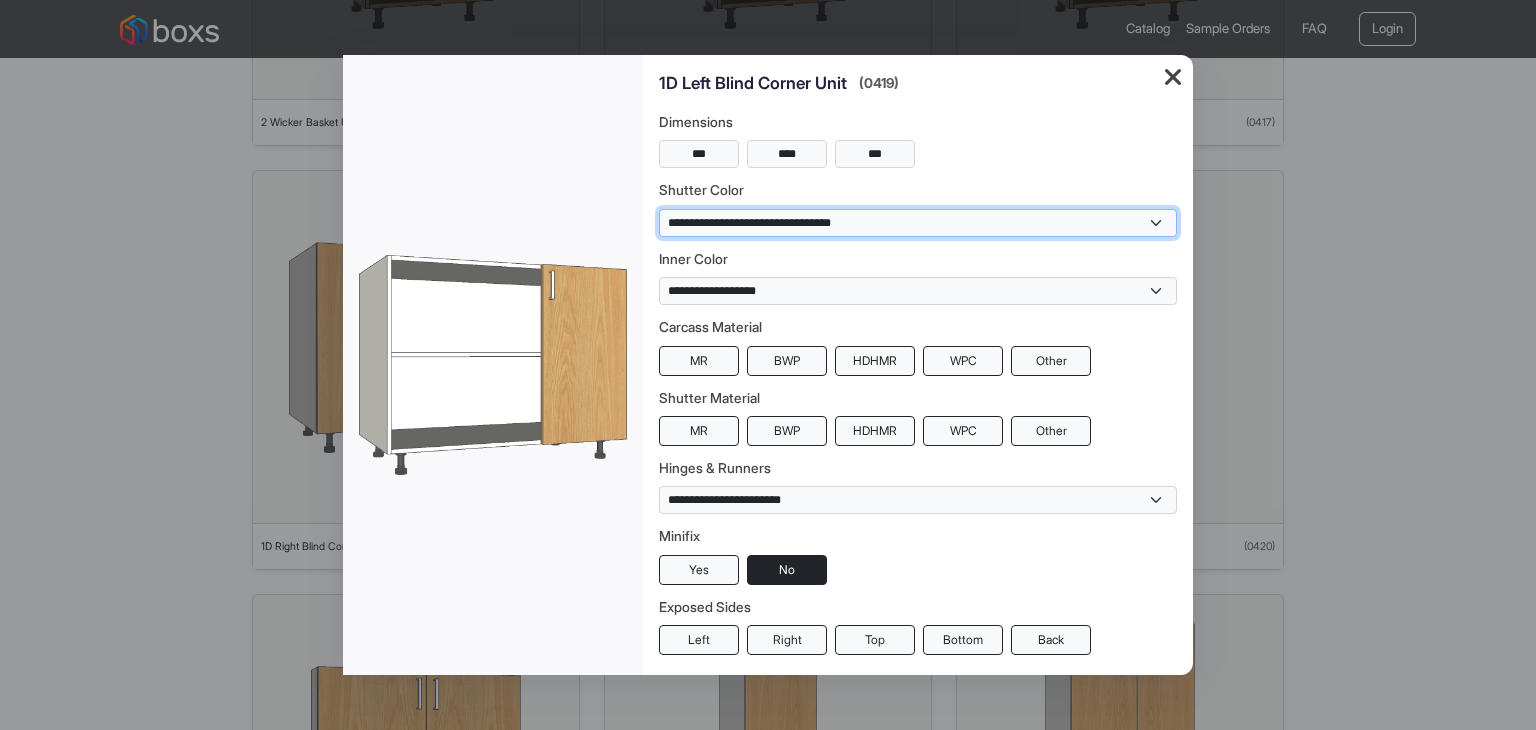 click on "**********" at bounding box center (918, 223) 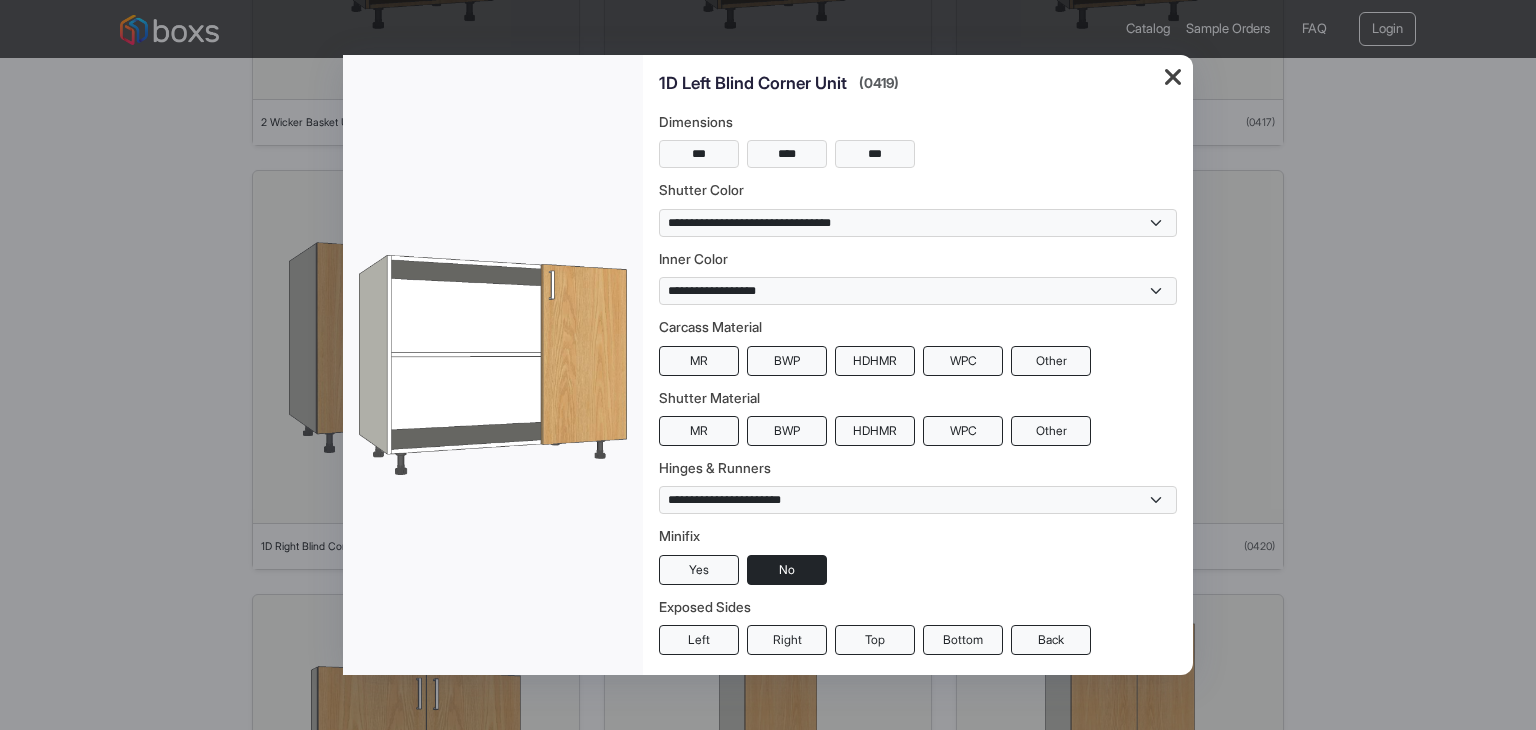 click on "**********" at bounding box center (918, 277) 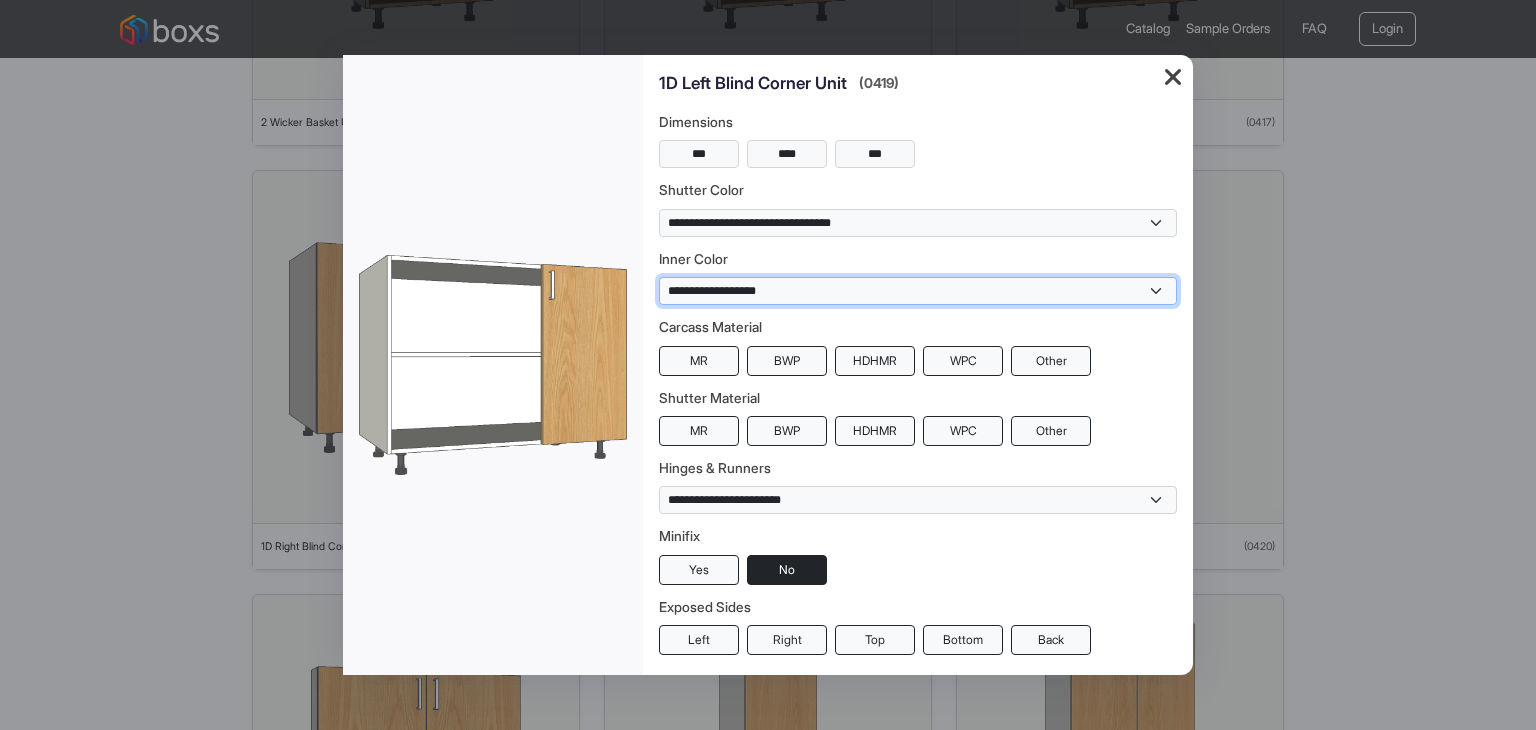 click on "**********" at bounding box center (918, 291) 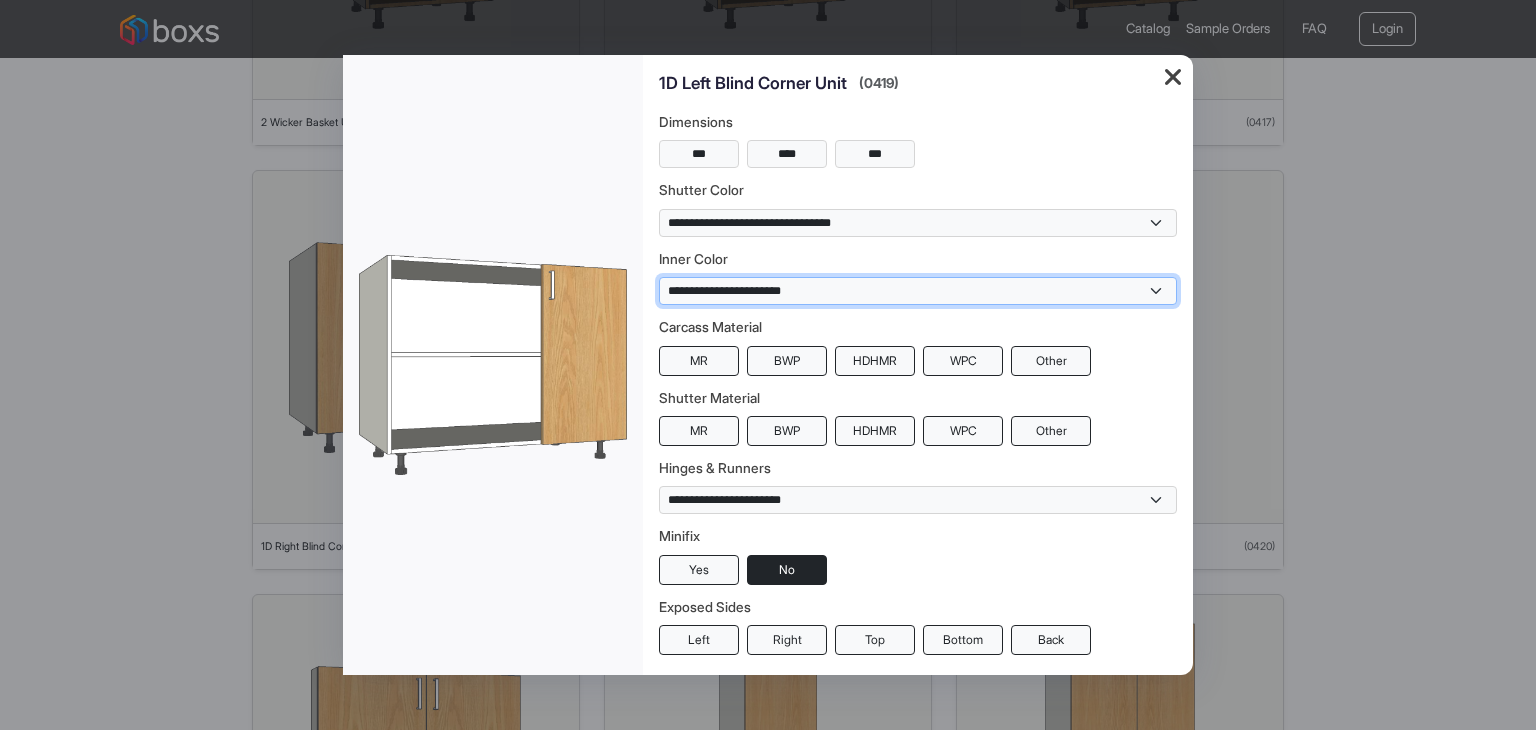 click on "**********" at bounding box center (918, 291) 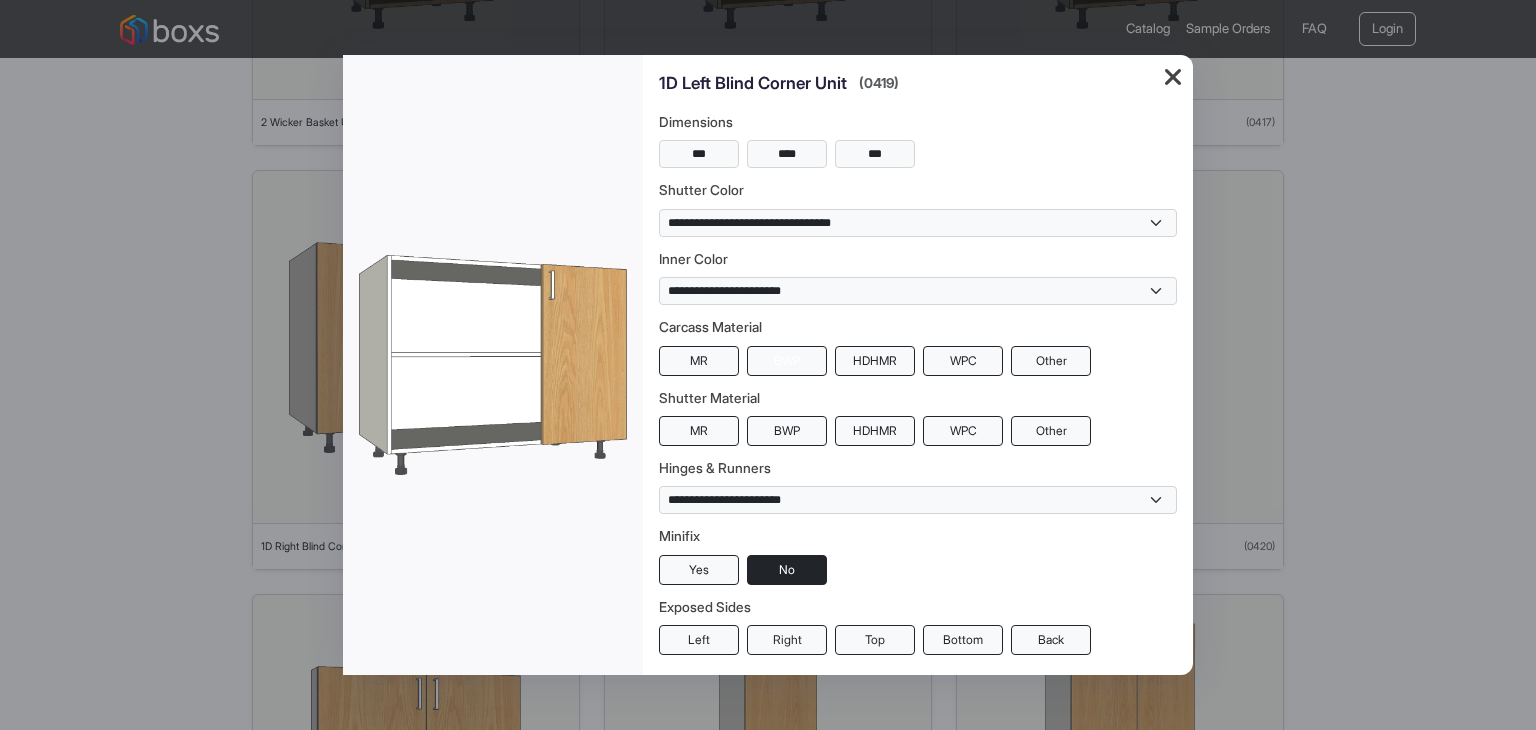 click on "BWP" at bounding box center (787, 361) 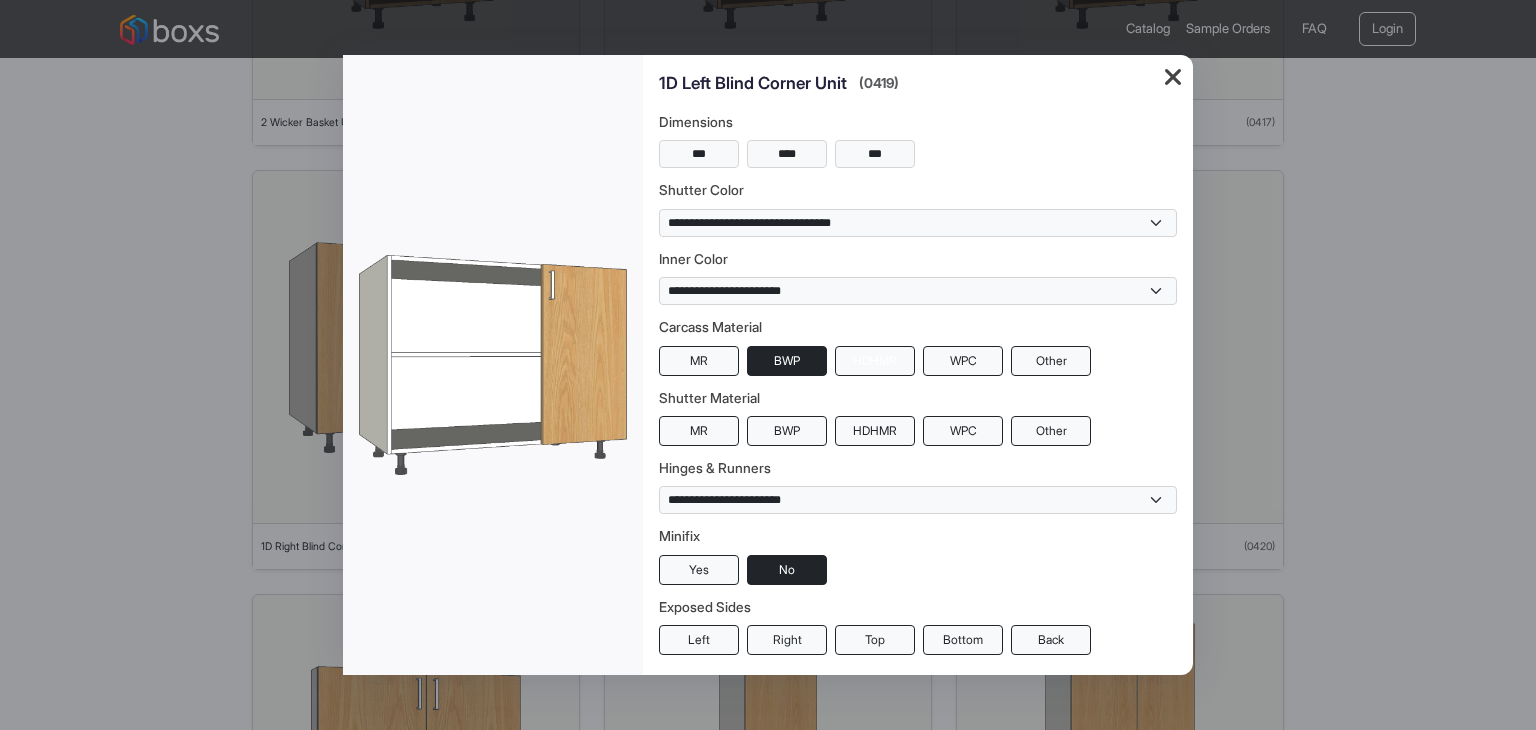 drag, startPoint x: 849, startPoint y: 356, endPoint x: 873, endPoint y: 359, distance: 24.186773 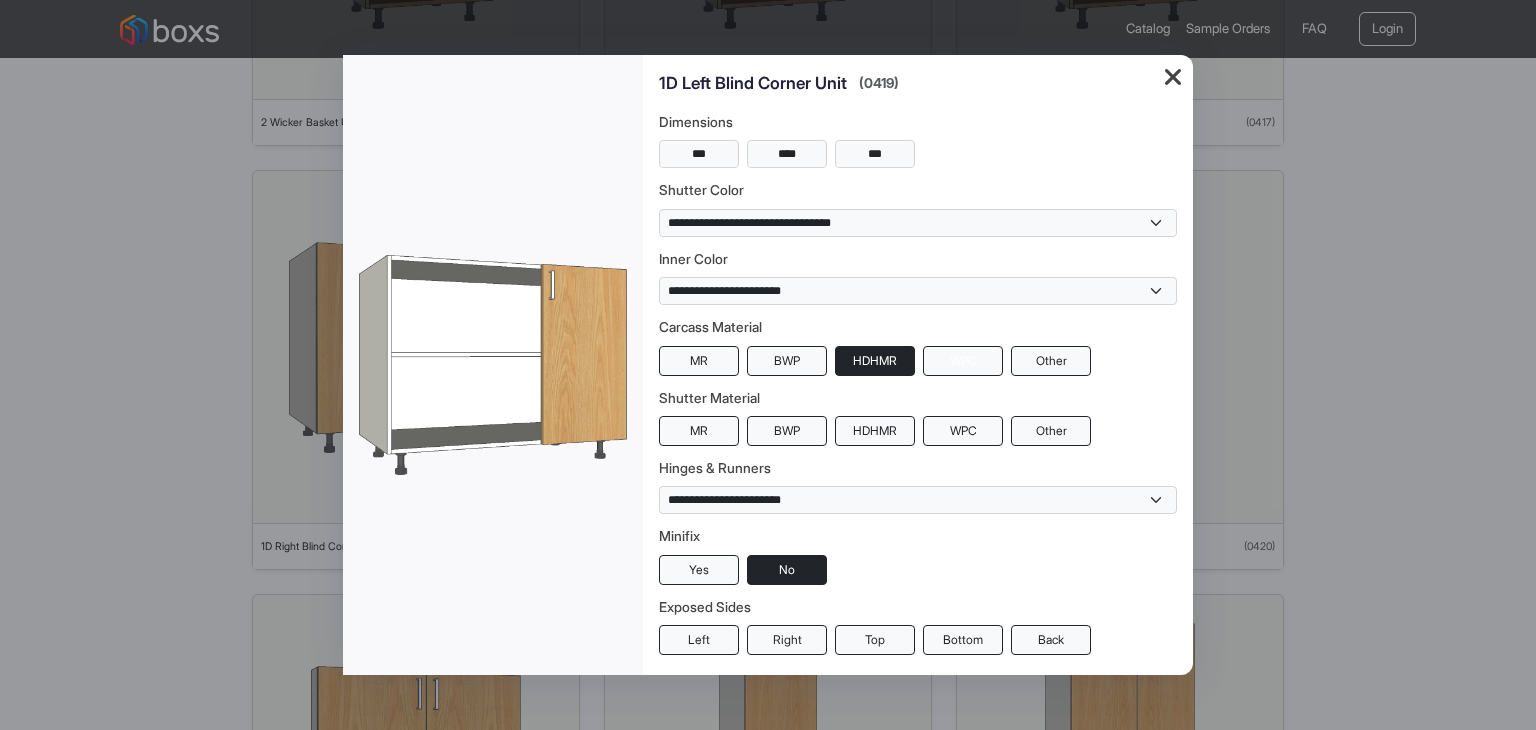 click on "WPC" at bounding box center [963, 361] 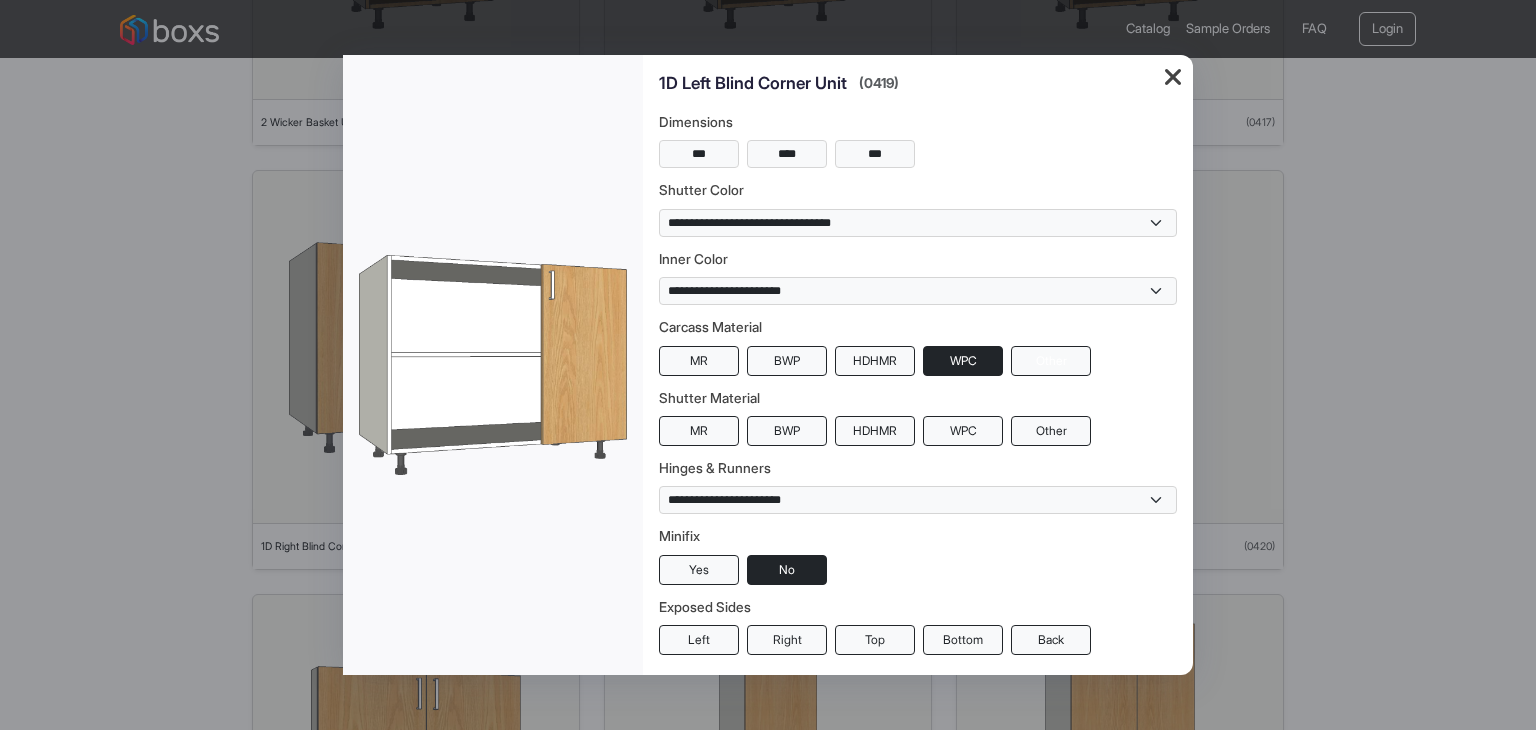 click on "Other" at bounding box center [1051, 361] 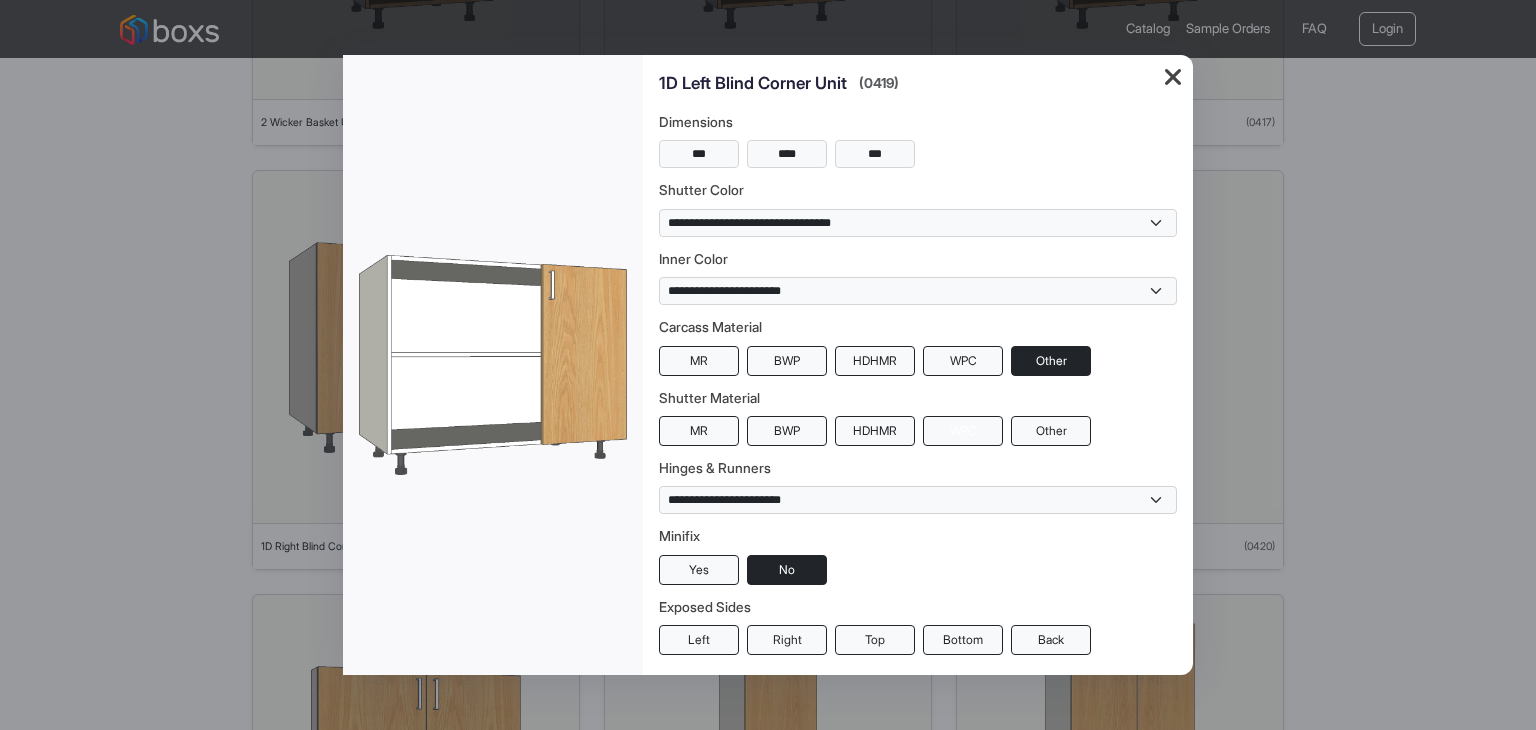 click on "WPC" at bounding box center (963, 431) 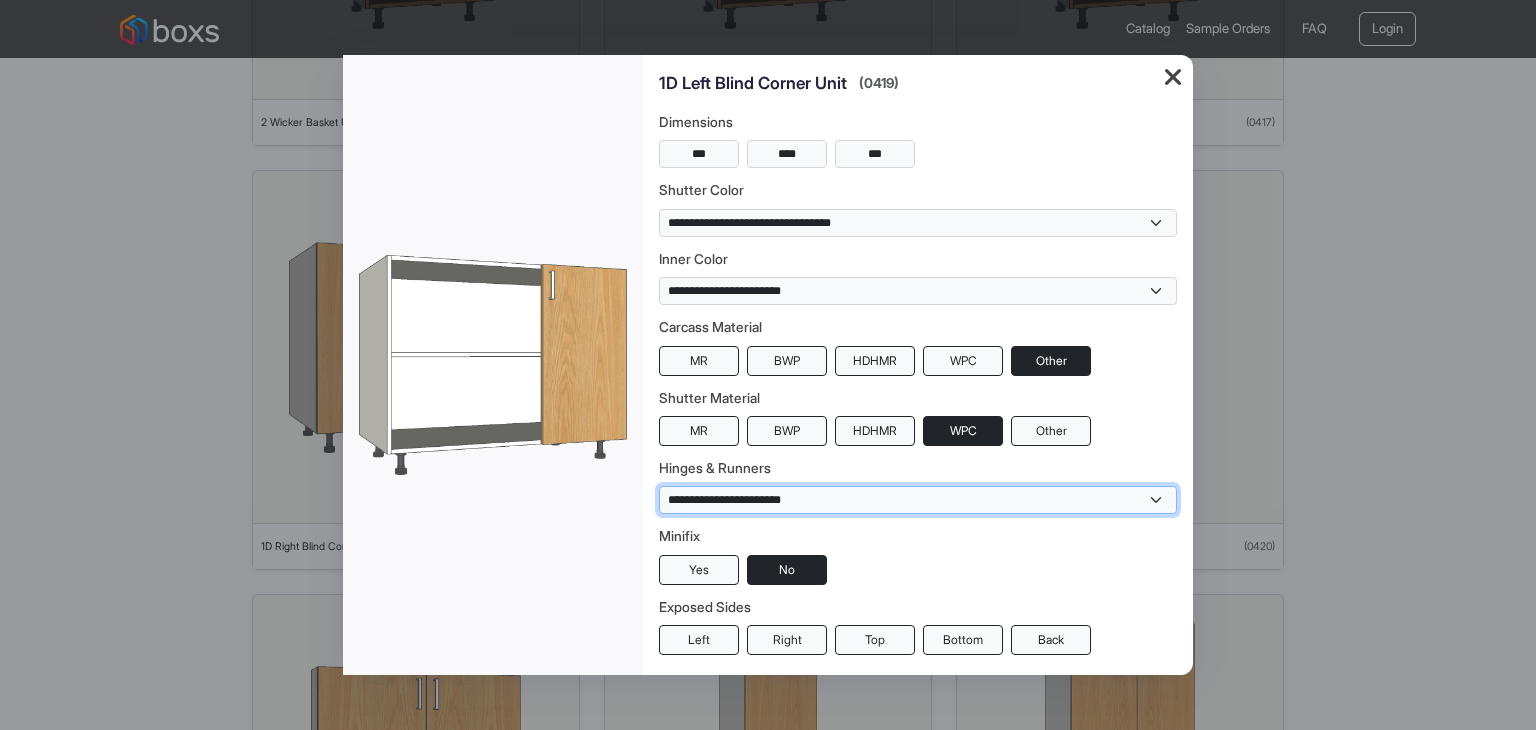 click on "**********" at bounding box center (918, 500) 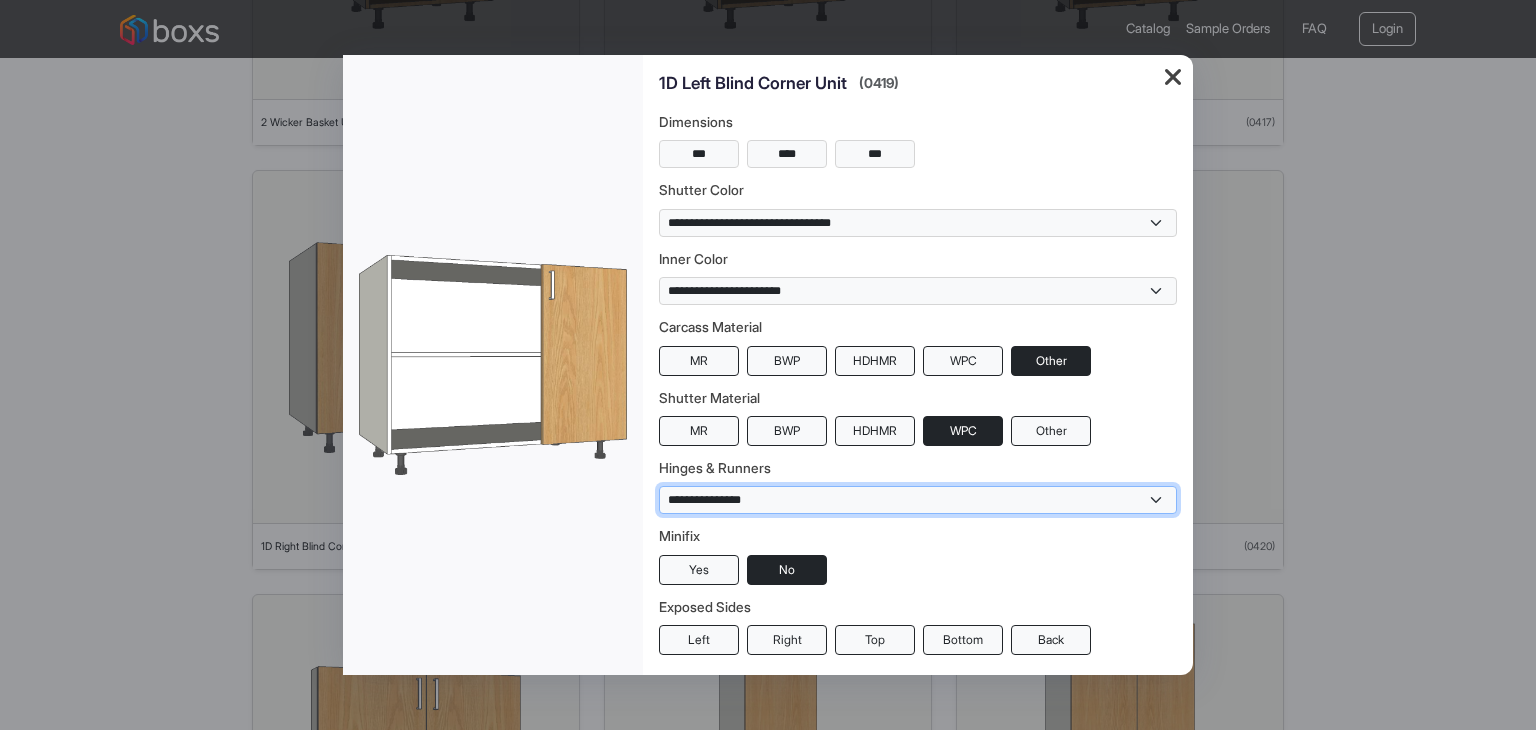 click on "**********" at bounding box center [918, 500] 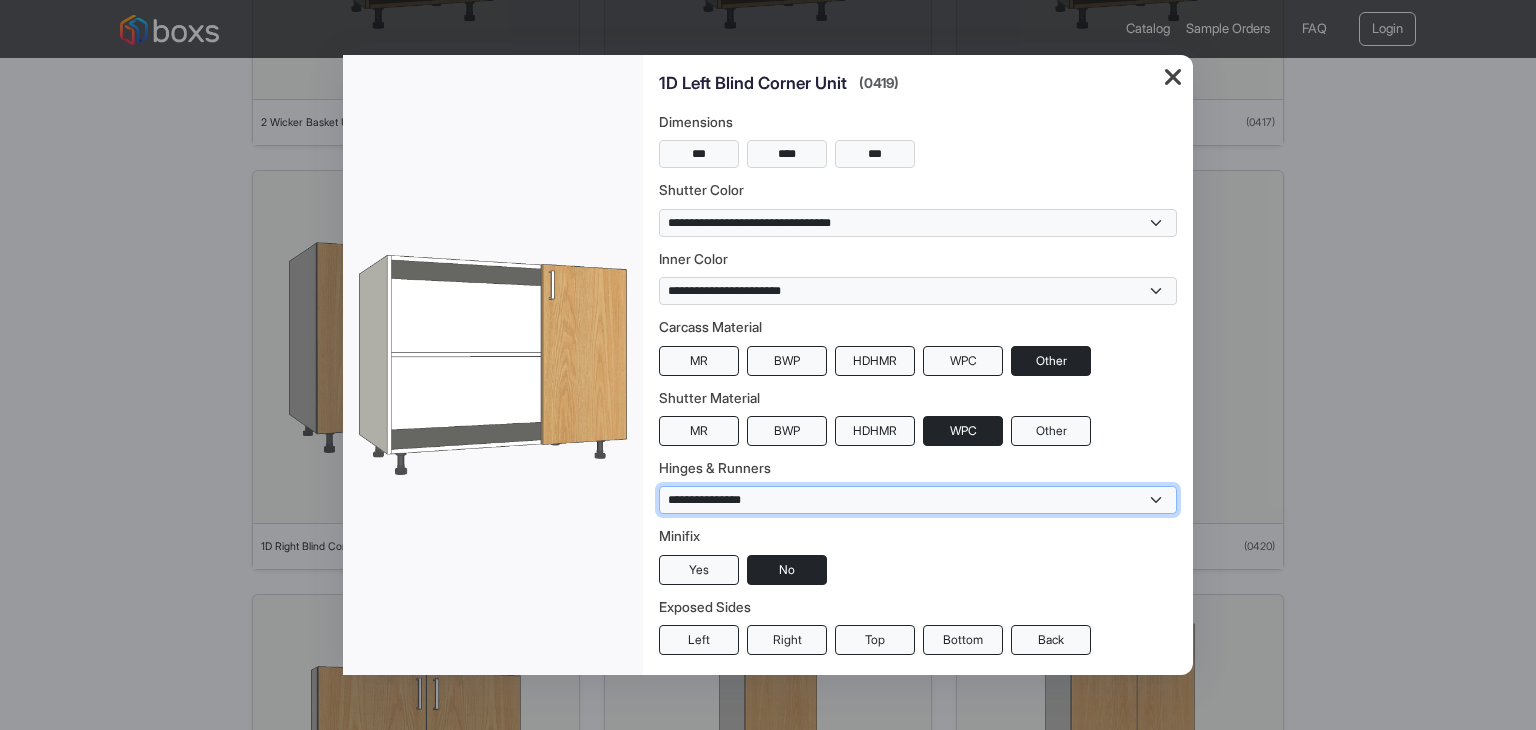 scroll, scrollTop: 50, scrollLeft: 0, axis: vertical 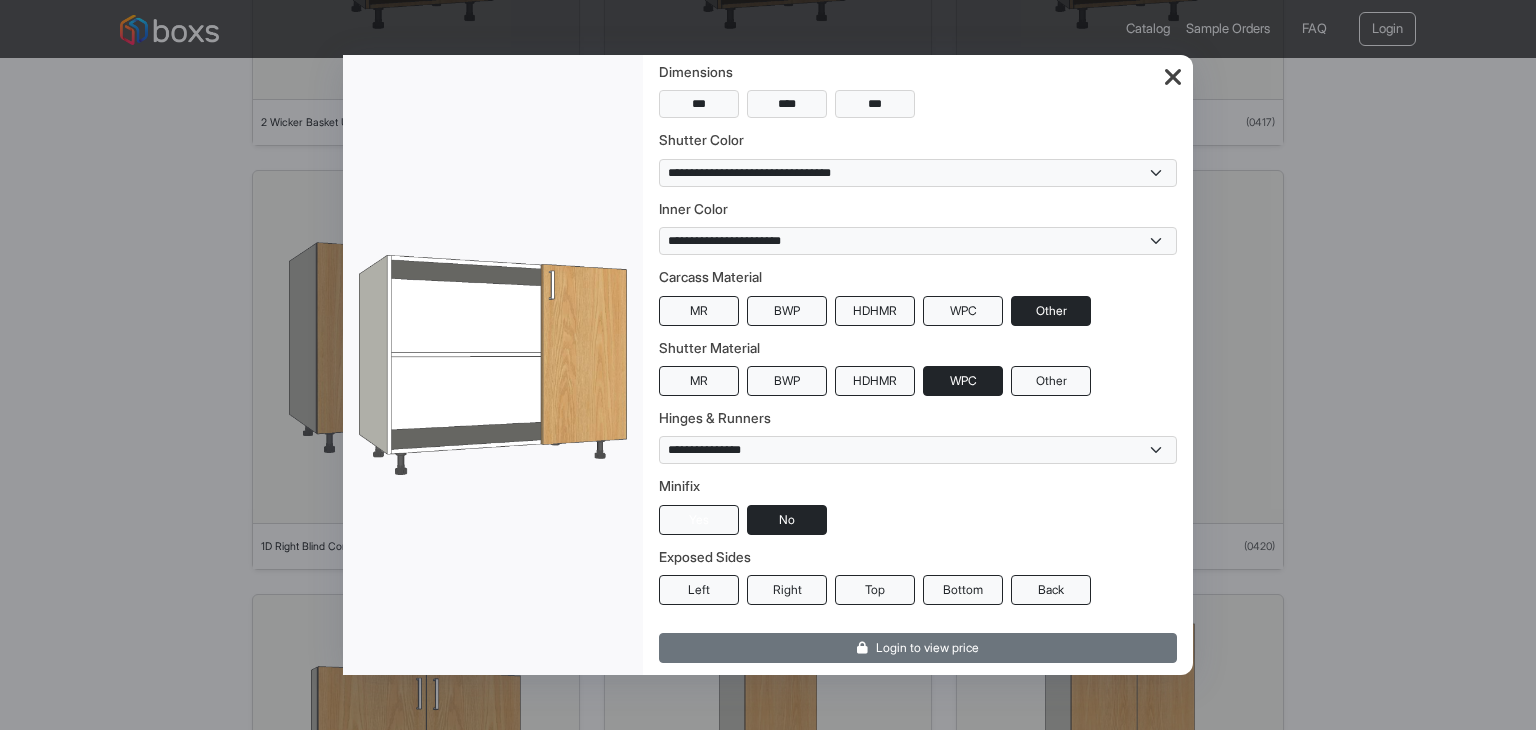 click on "Yes" at bounding box center [699, 520] 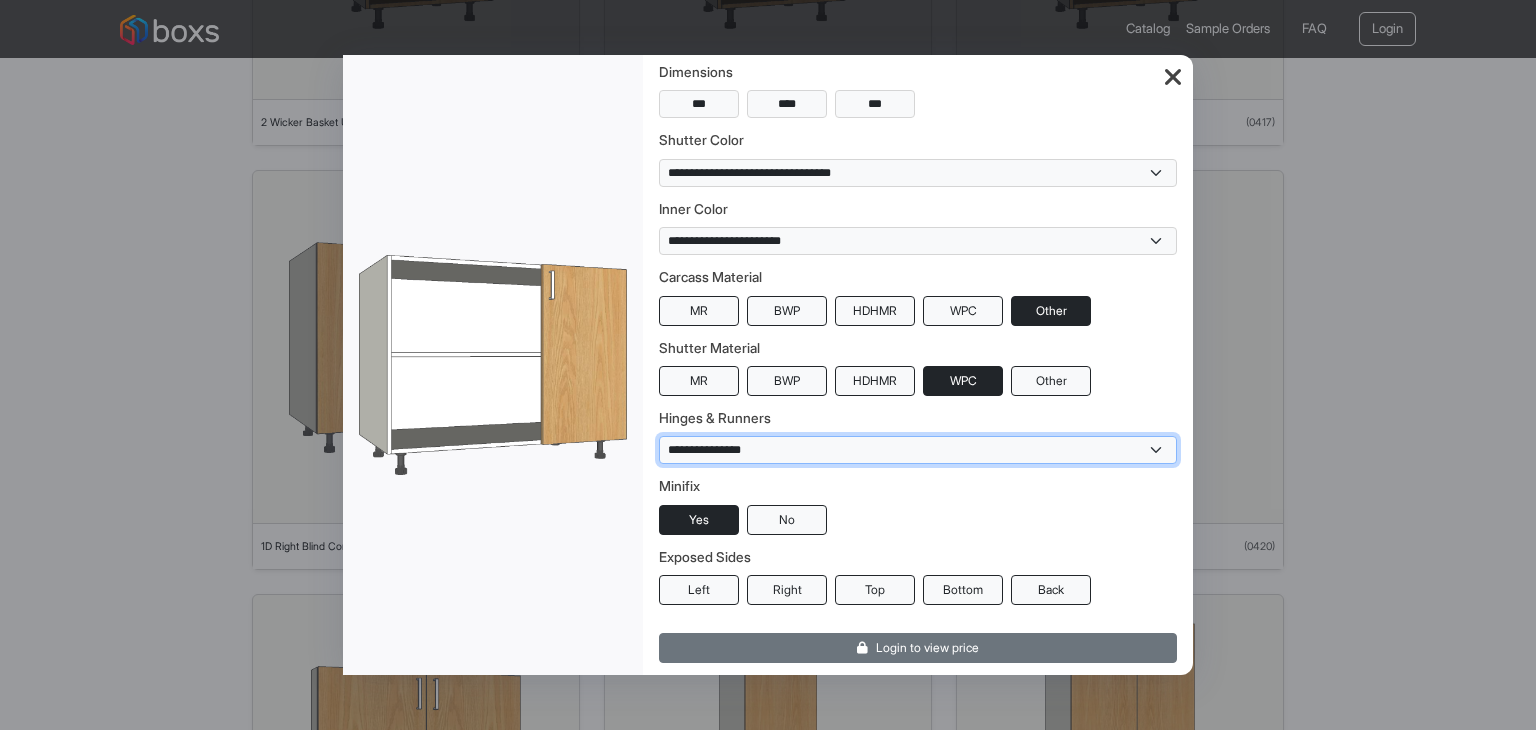 click on "**********" at bounding box center [918, 450] 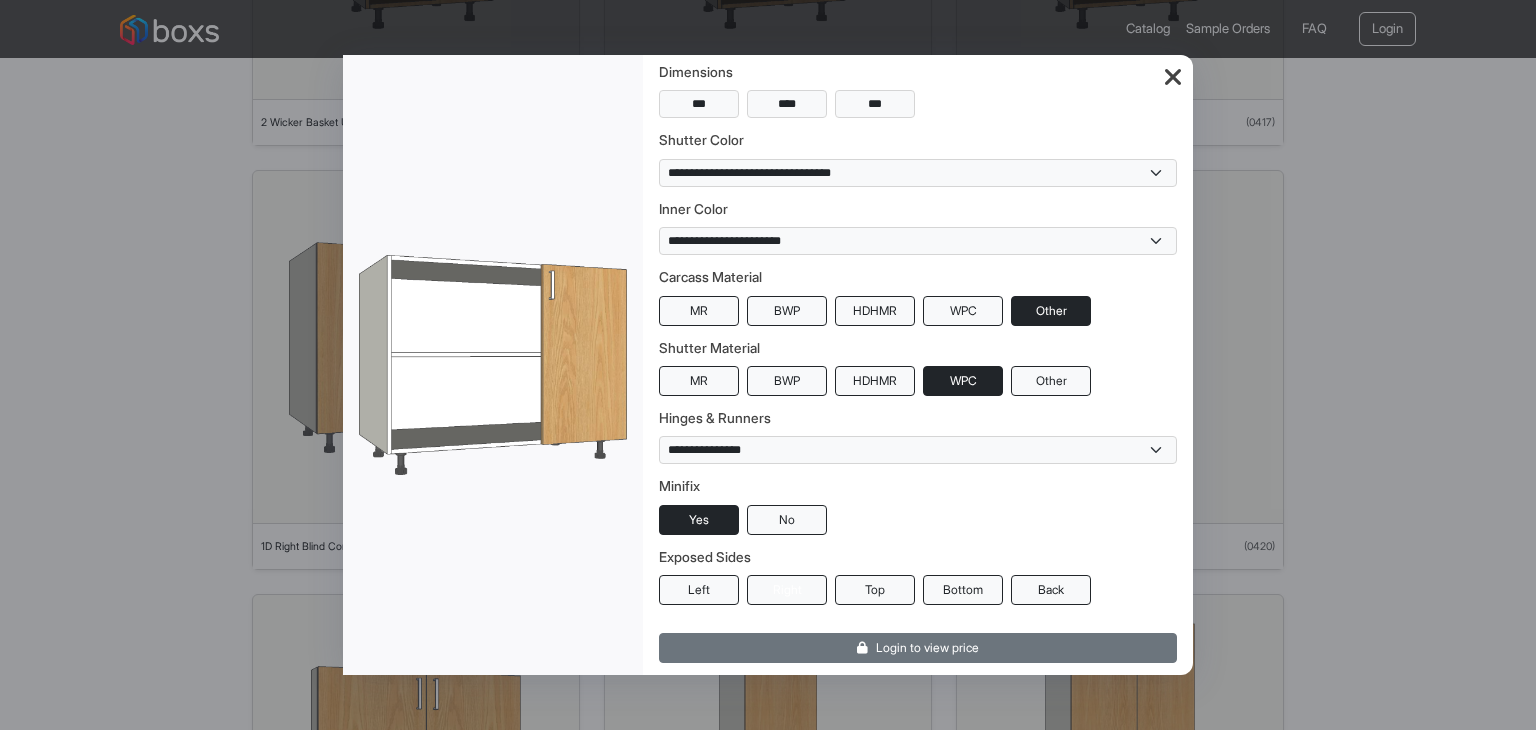 click on "Right" at bounding box center [787, 590] 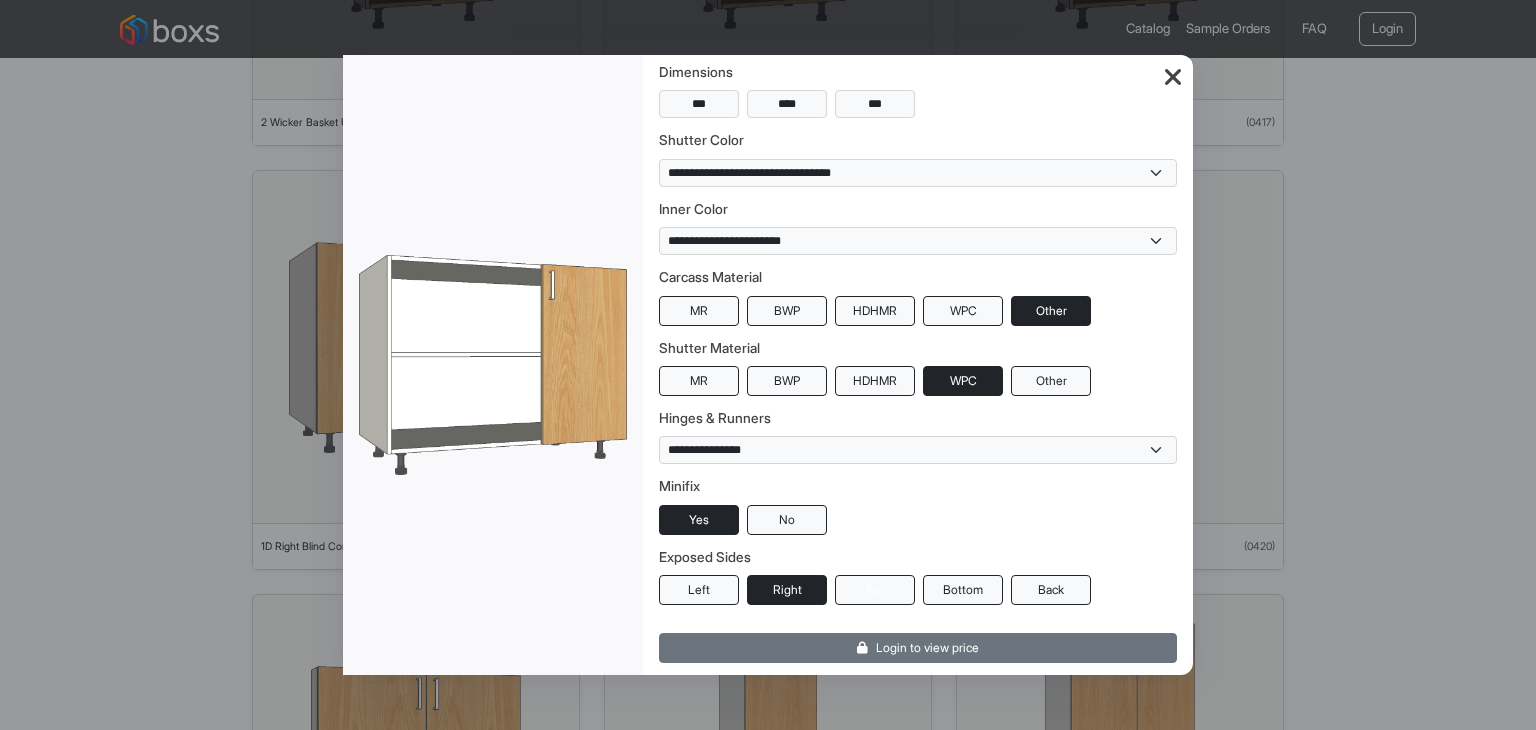 click on "Top" at bounding box center [875, 590] 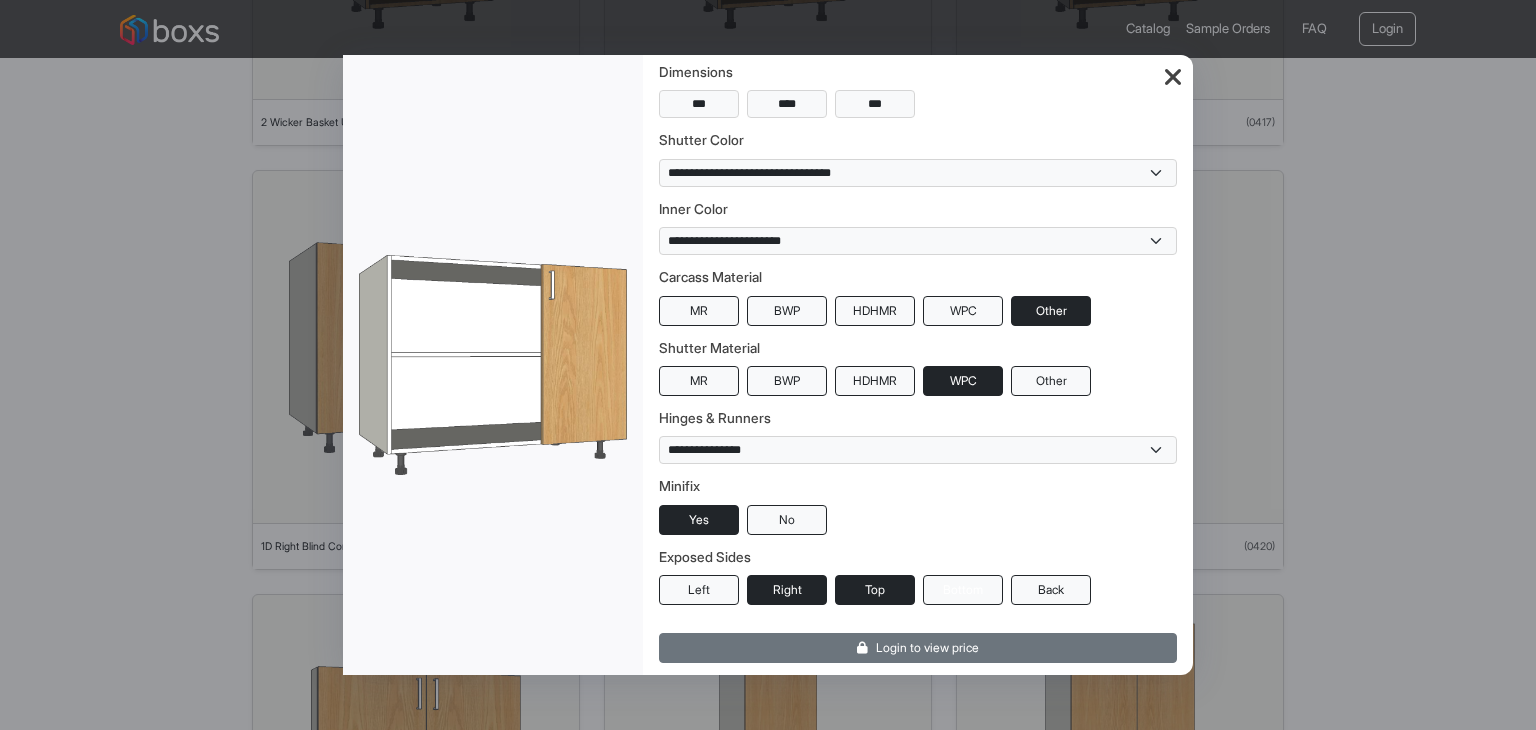click on "Bottom" at bounding box center (963, 590) 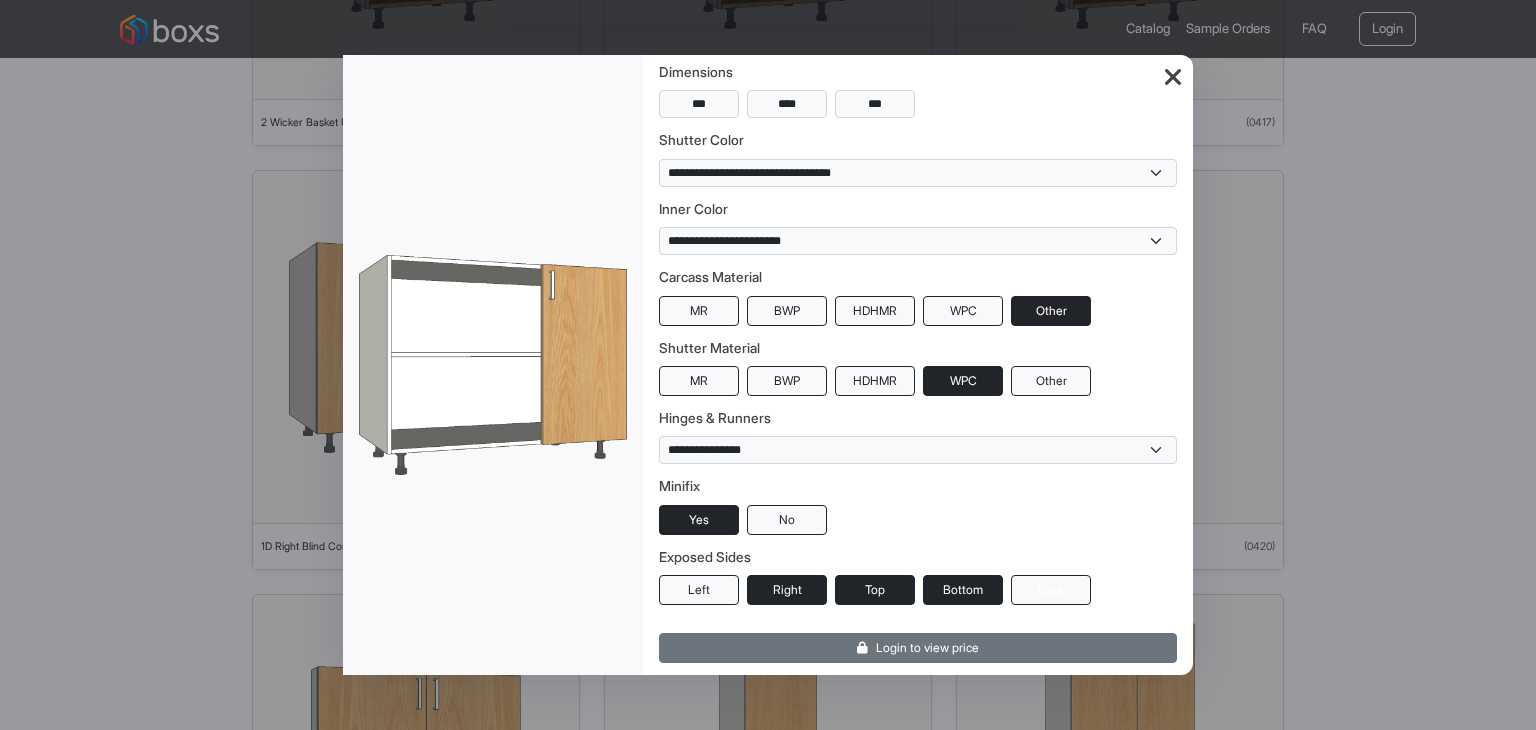 click on "Back" at bounding box center (1051, 590) 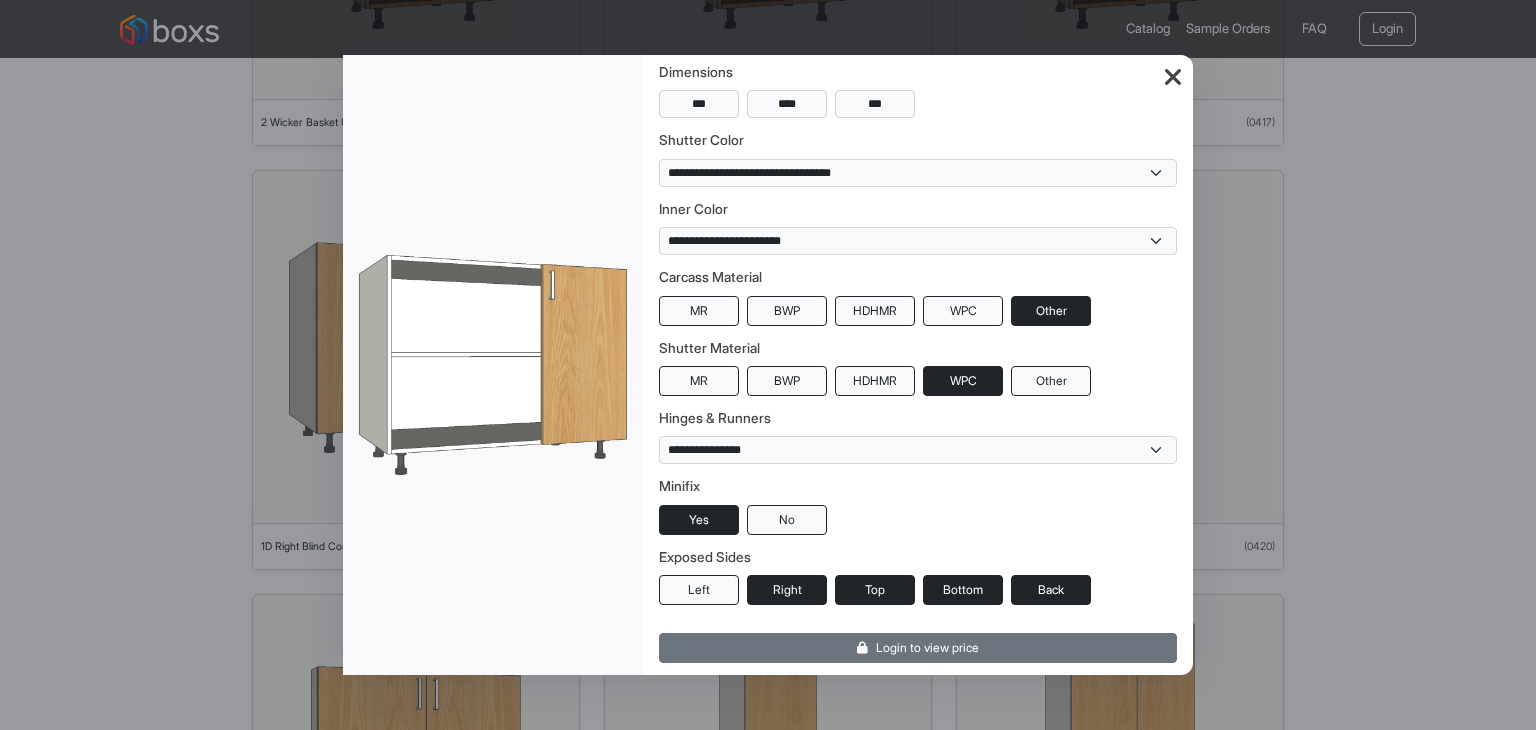 click on "*** **** ***" at bounding box center [918, 104] 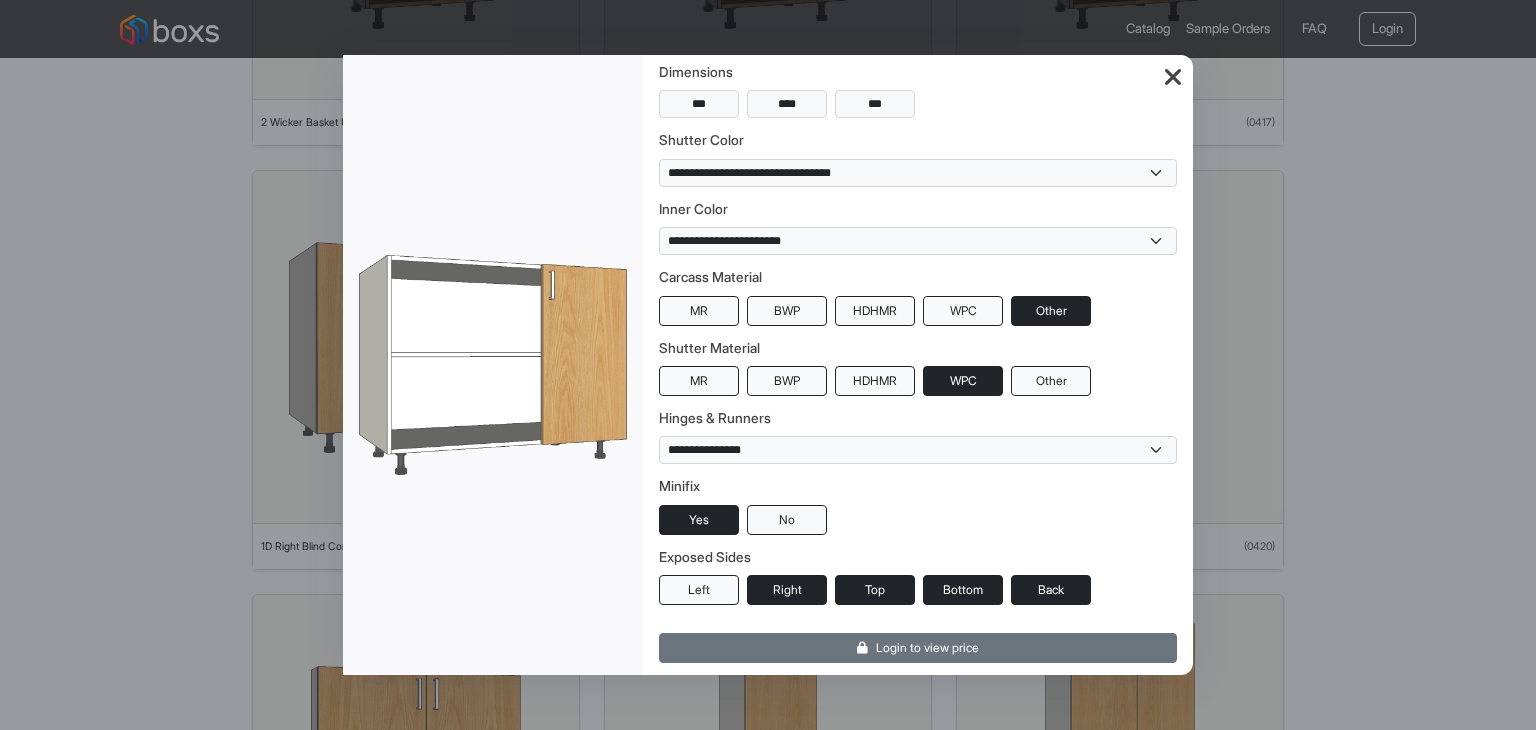 click at bounding box center [1173, 78] 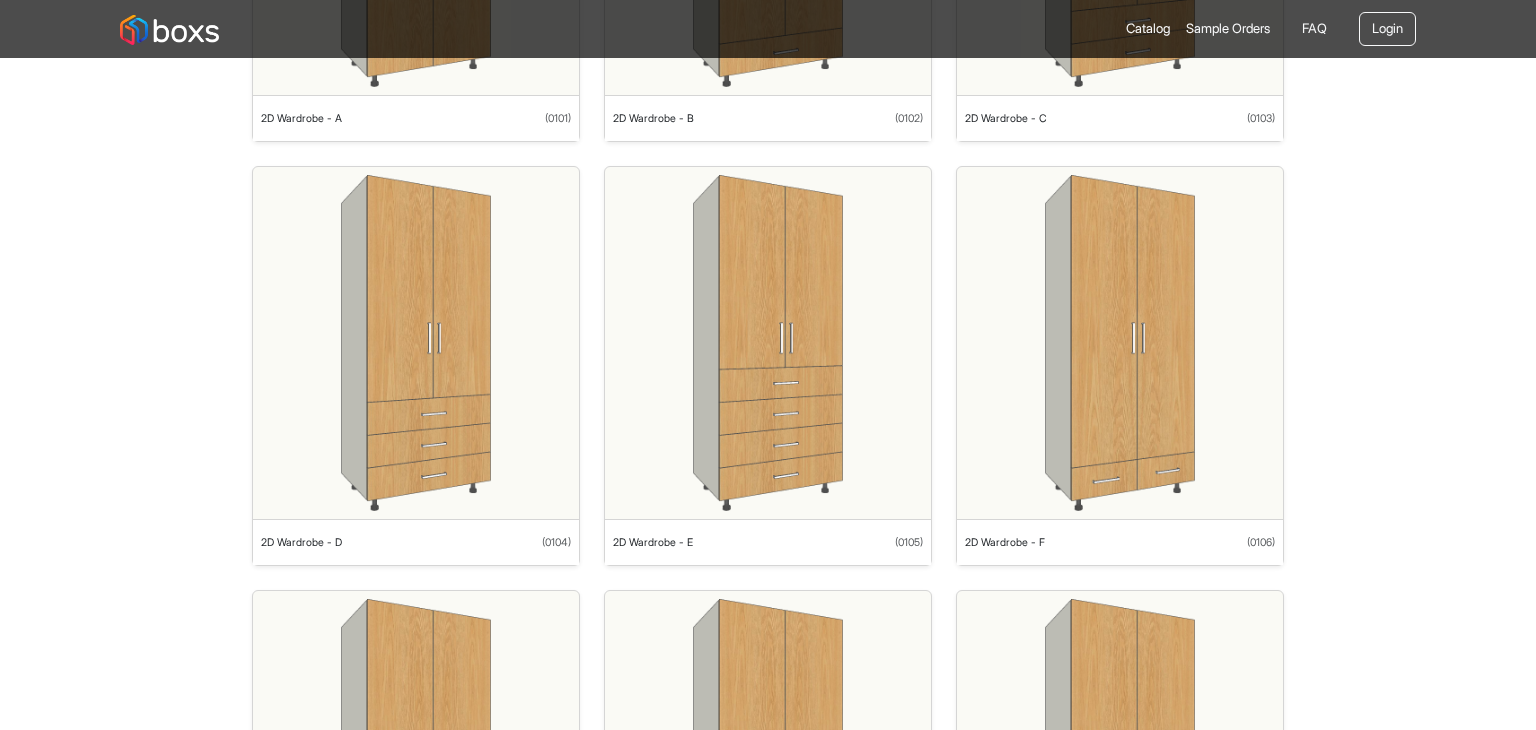 scroll, scrollTop: 0, scrollLeft: 0, axis: both 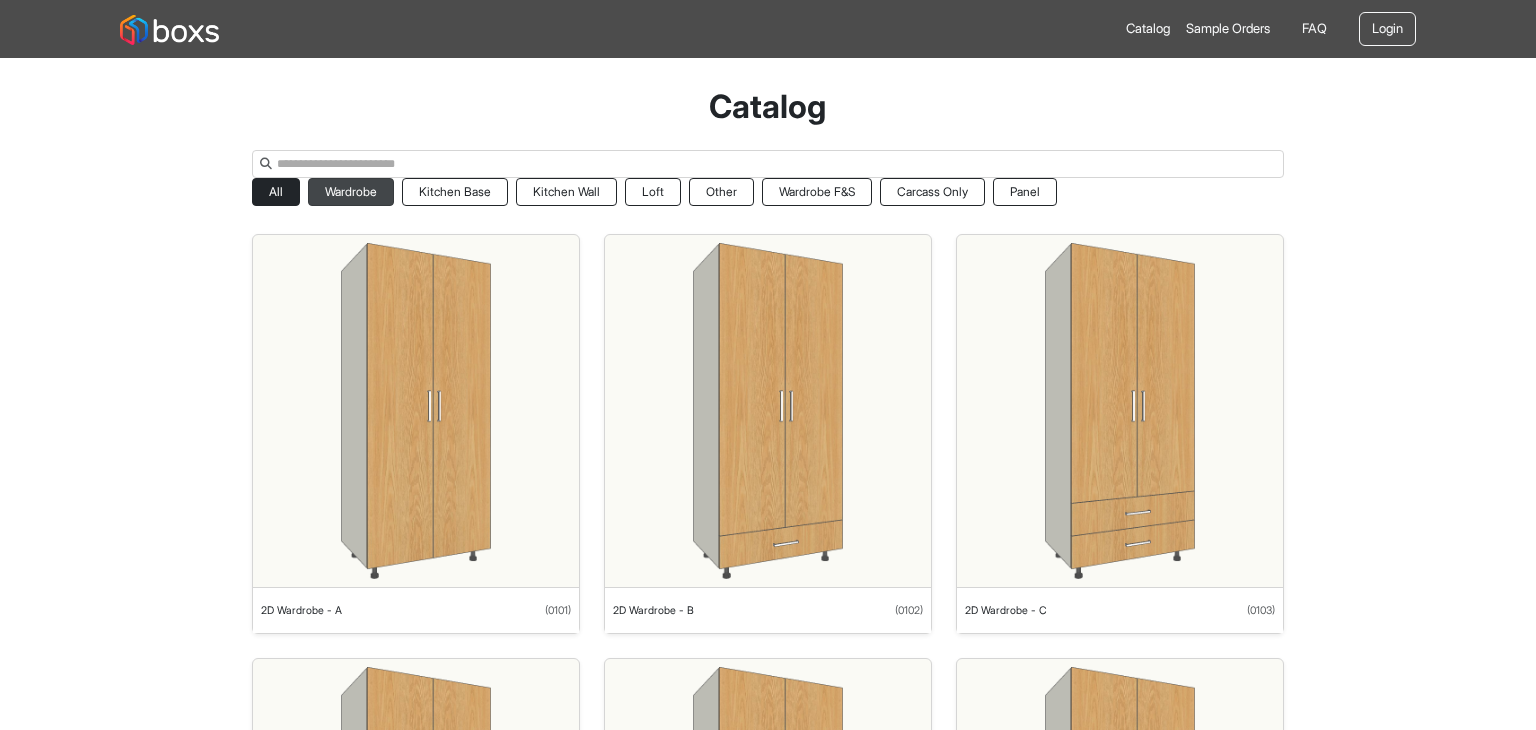 click on "Wardrobe" at bounding box center (351, 192) 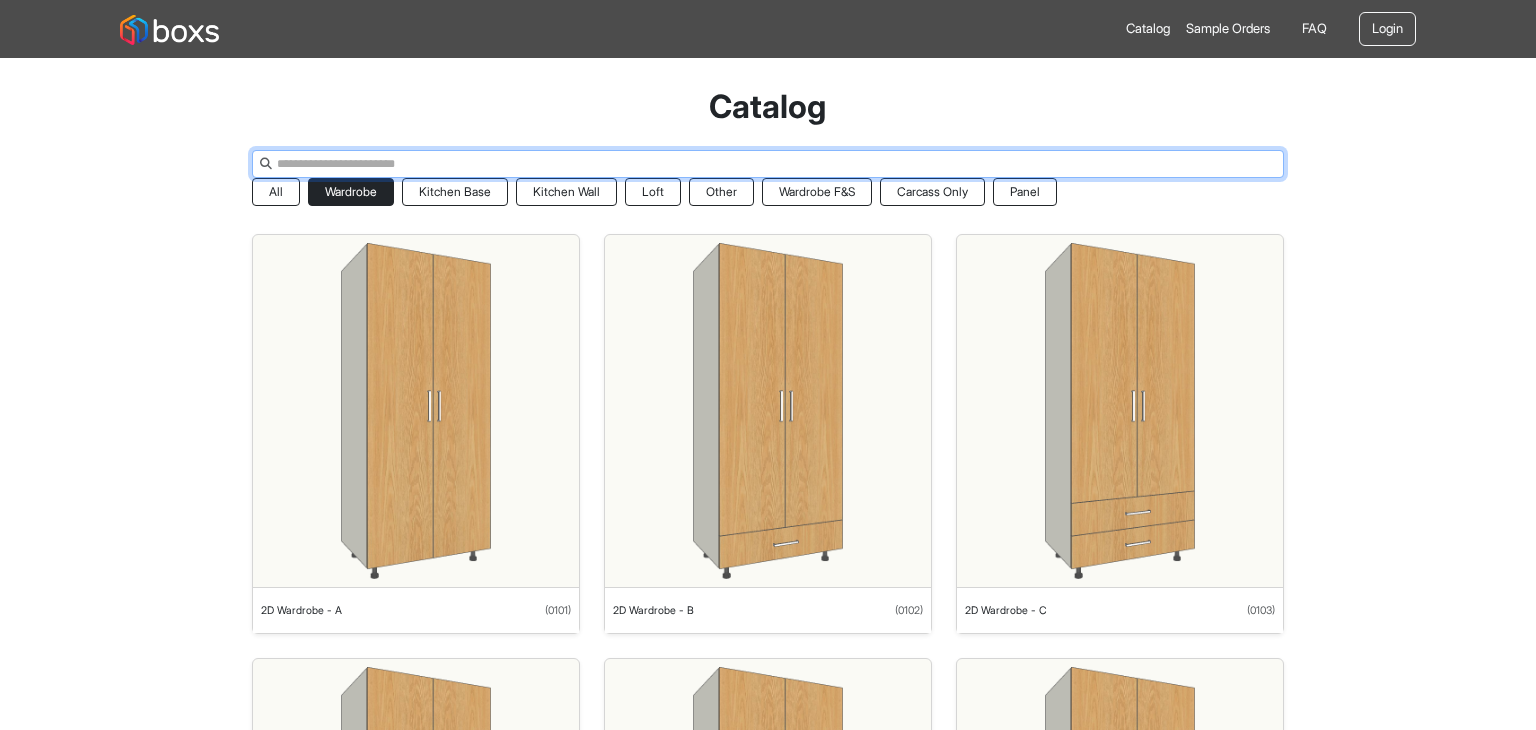 click at bounding box center (768, 164) 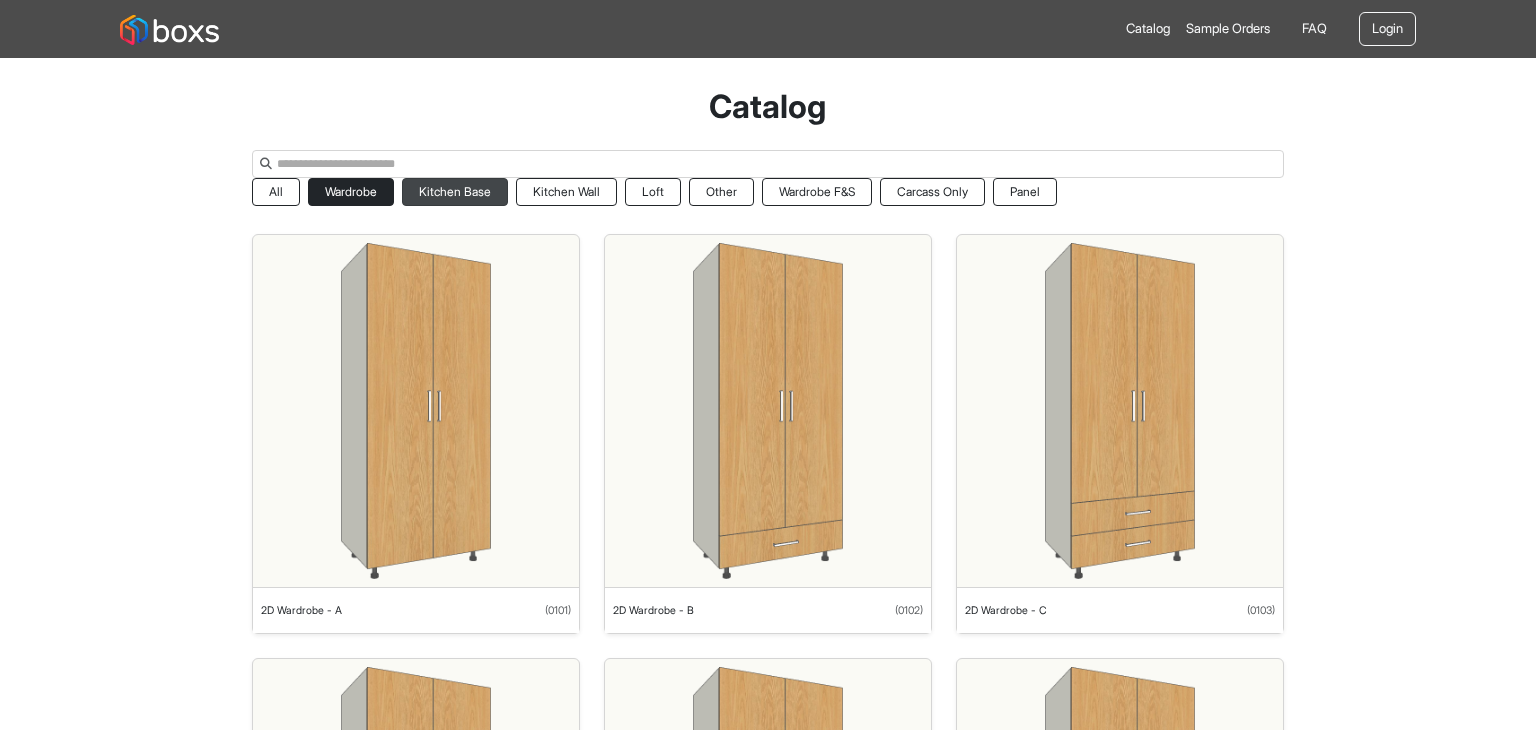 click on "Kitchen Base" at bounding box center [455, 192] 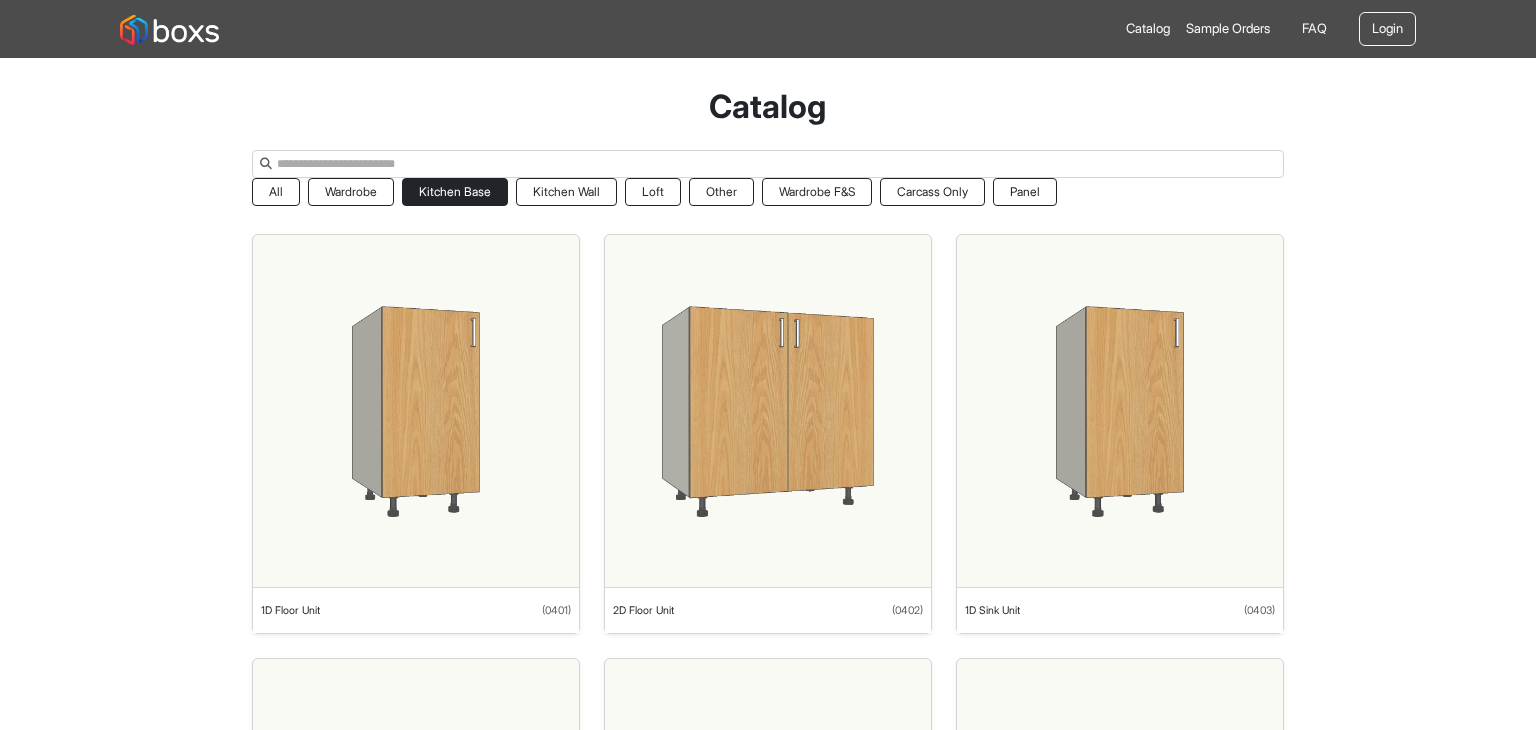 click on "All Wardrobe Kitchen Base Kitchen Wall Loft Other Wardrobe F&S Carcass Only Panel" at bounding box center (768, 194) 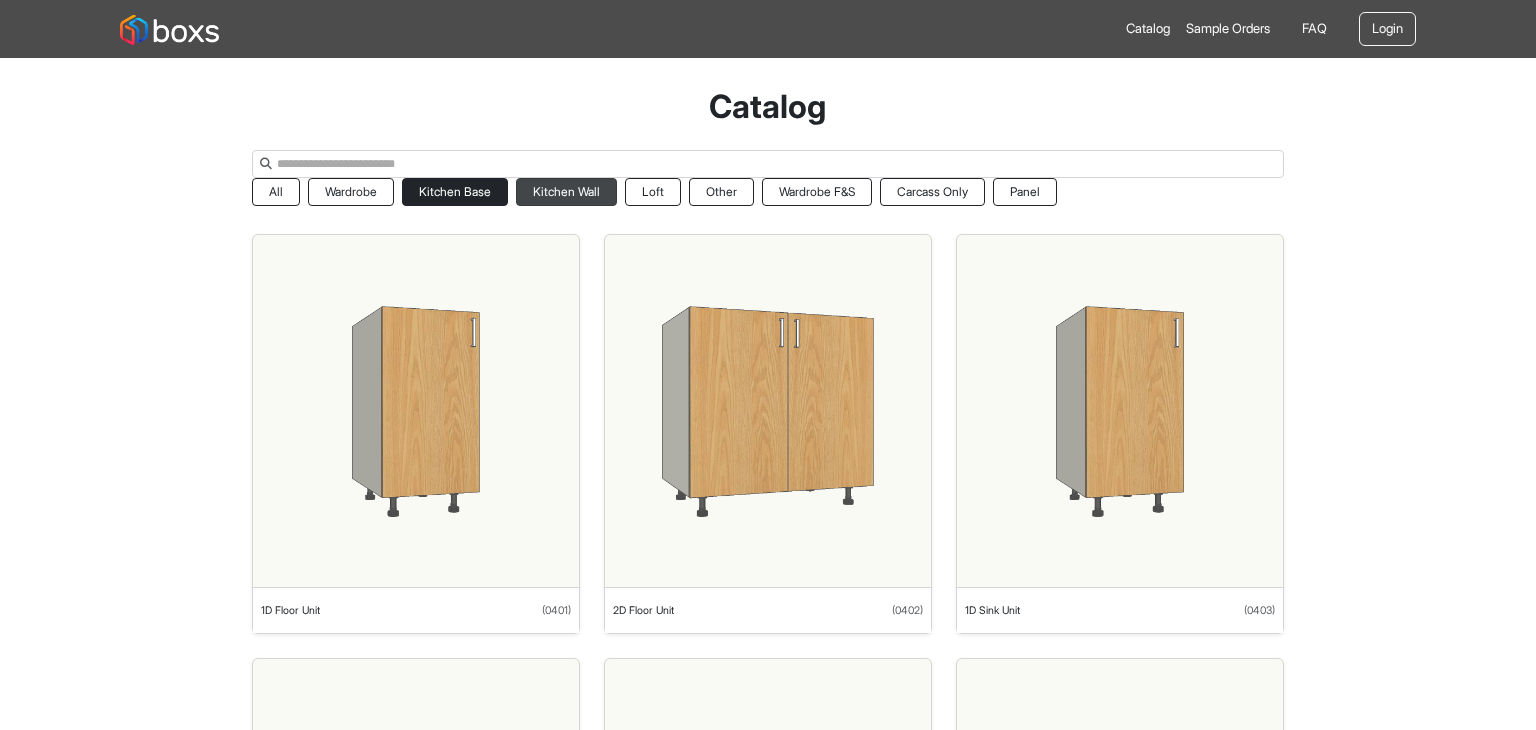 click on "Kitchen Wall" at bounding box center [566, 192] 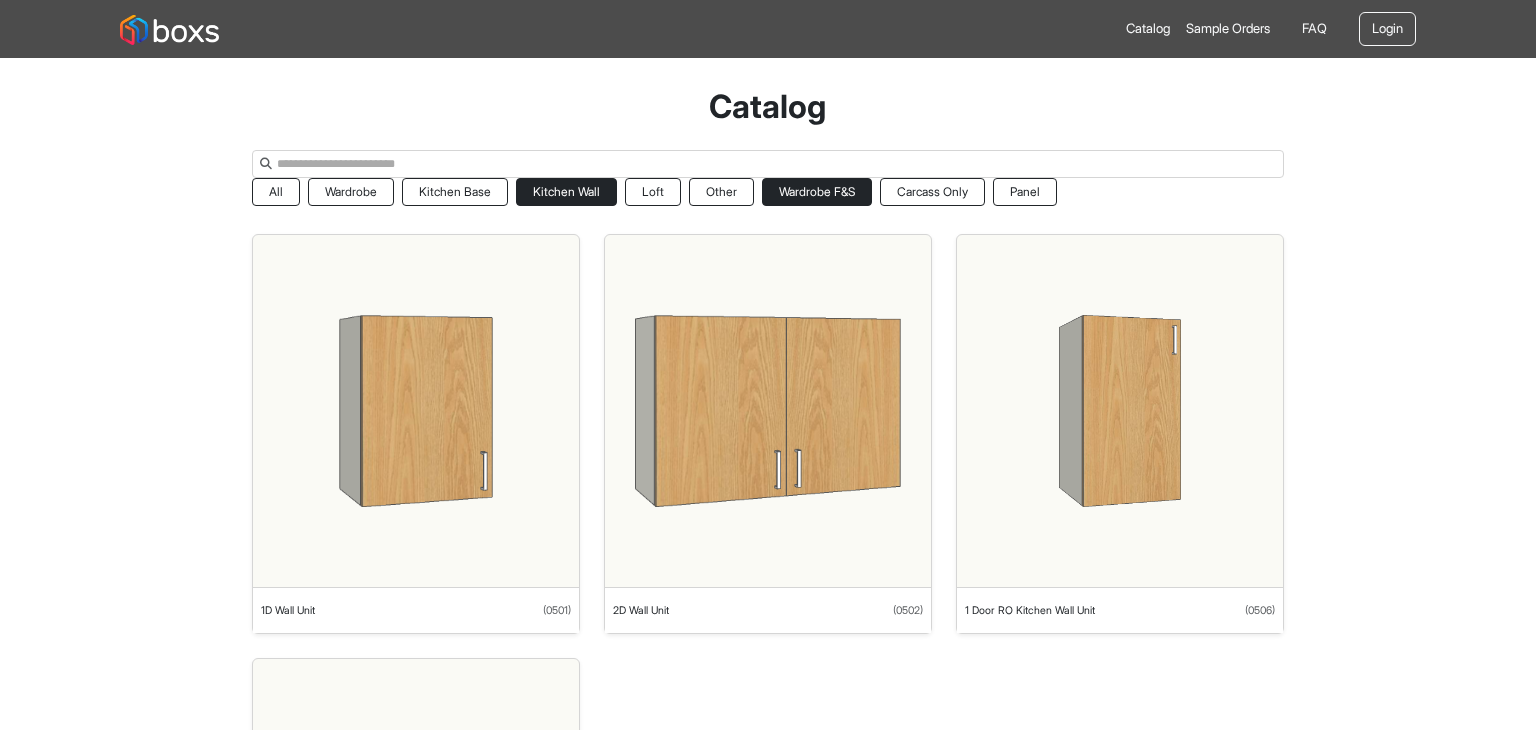 drag, startPoint x: 692, startPoint y: 197, endPoint x: 787, endPoint y: 199, distance: 95.02105 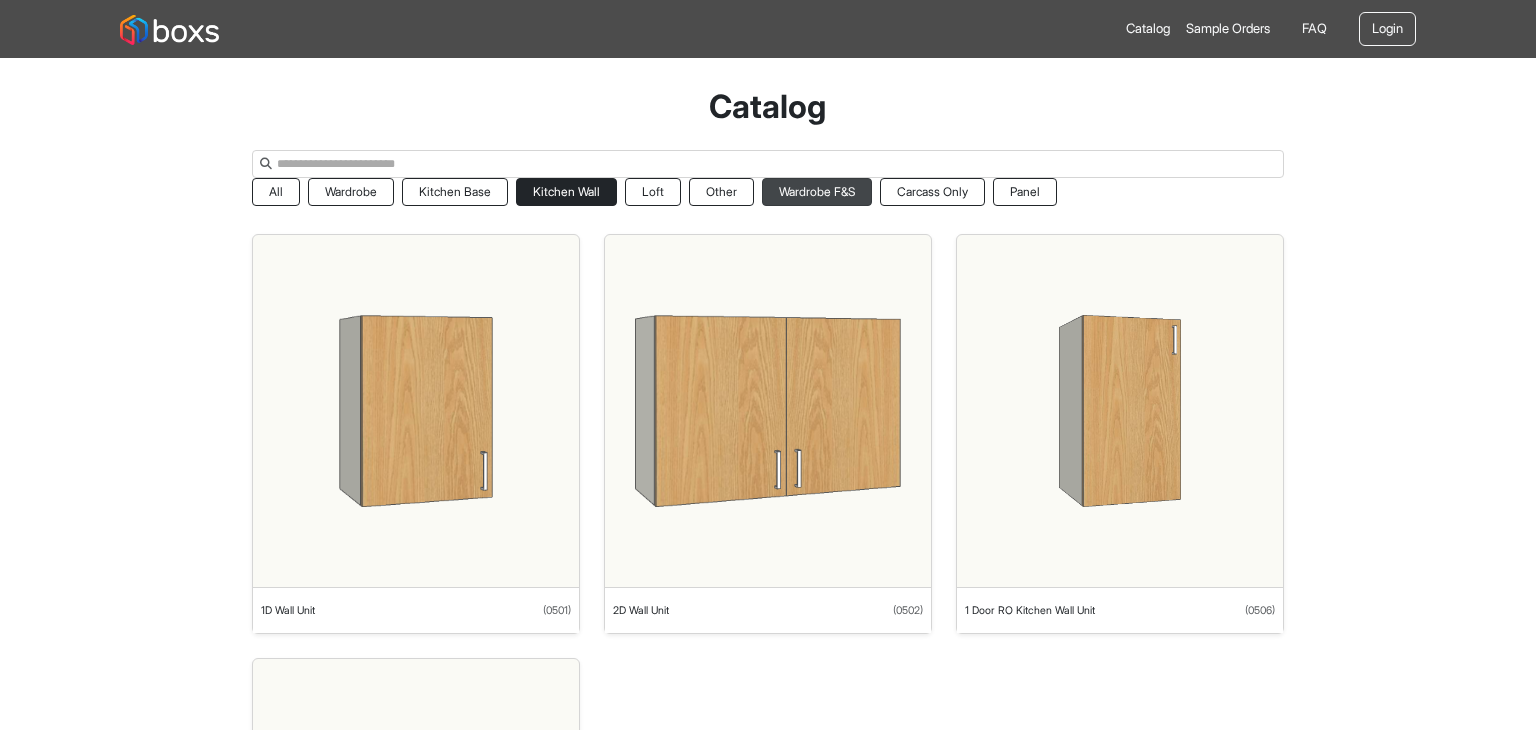 click on "Wardrobe F&S" at bounding box center (817, 192) 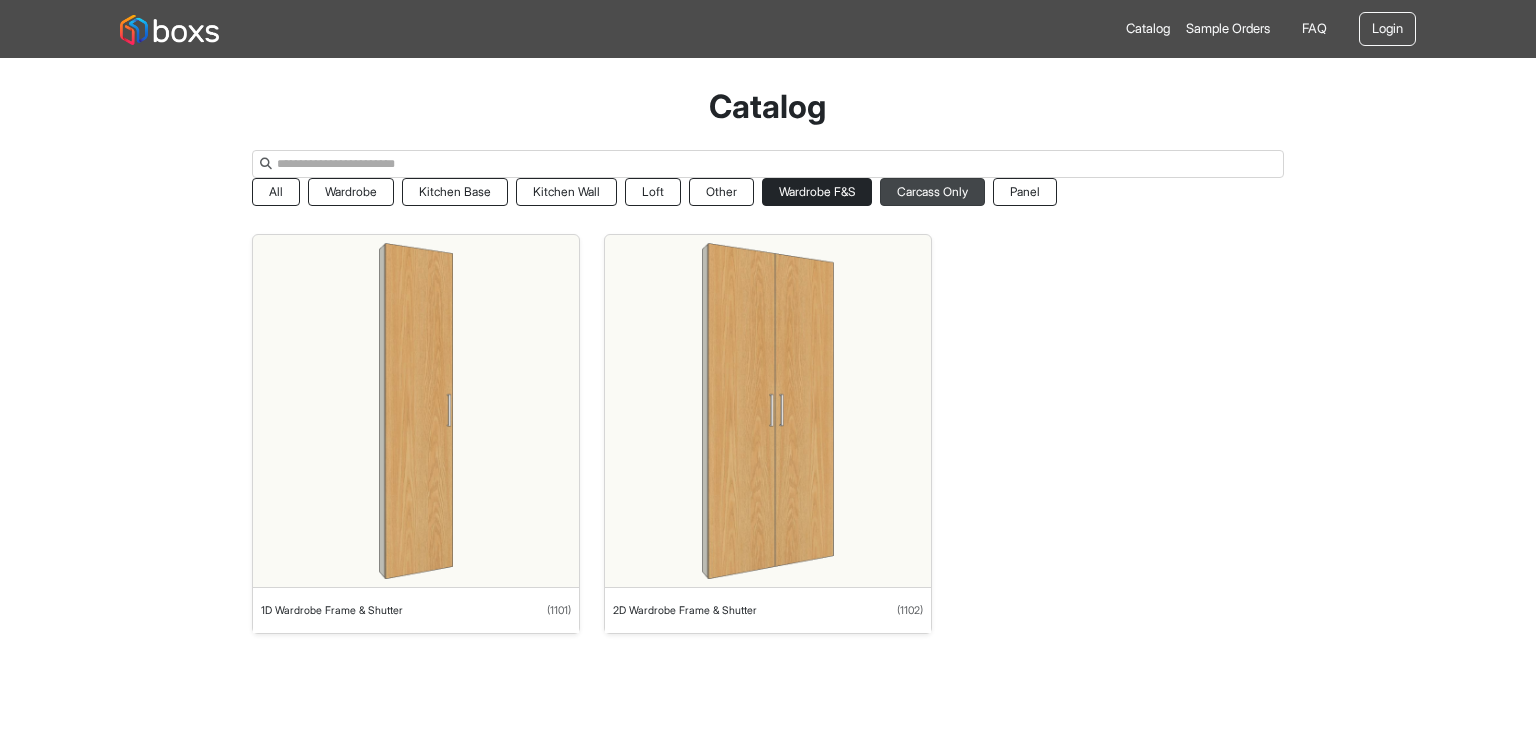 click on "Carcass Only" at bounding box center [932, 192] 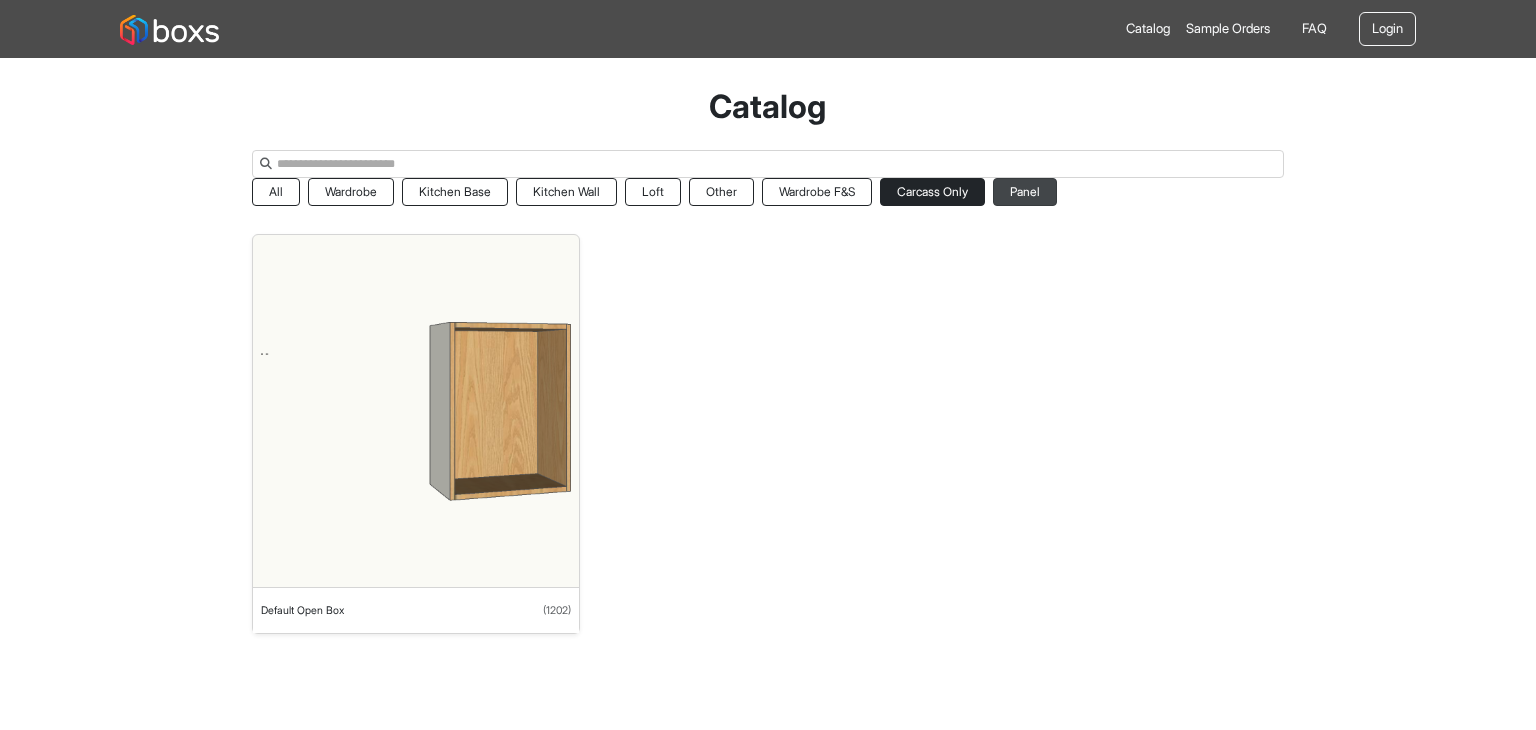 click on "Panel" at bounding box center (1025, 192) 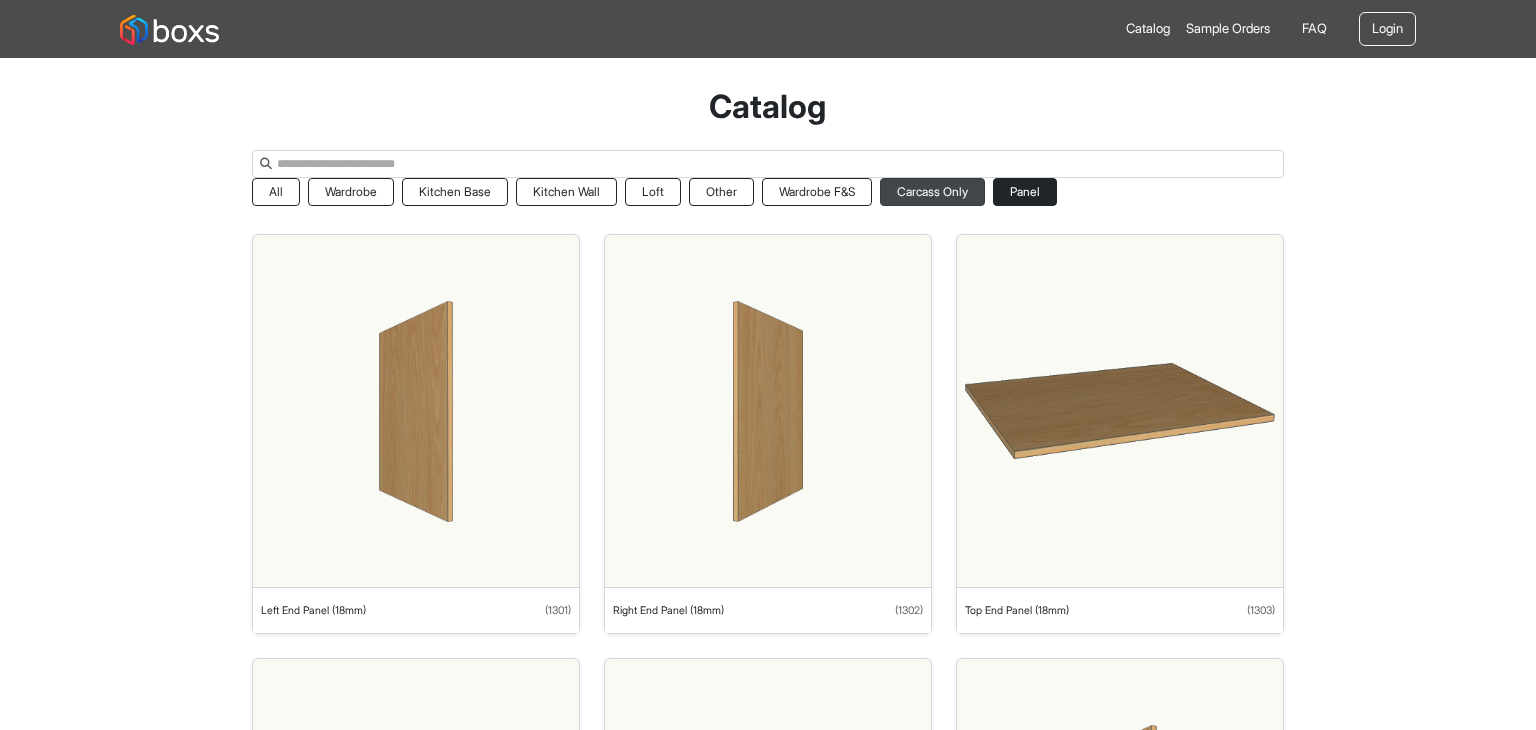 click on "Carcass Only" at bounding box center [932, 192] 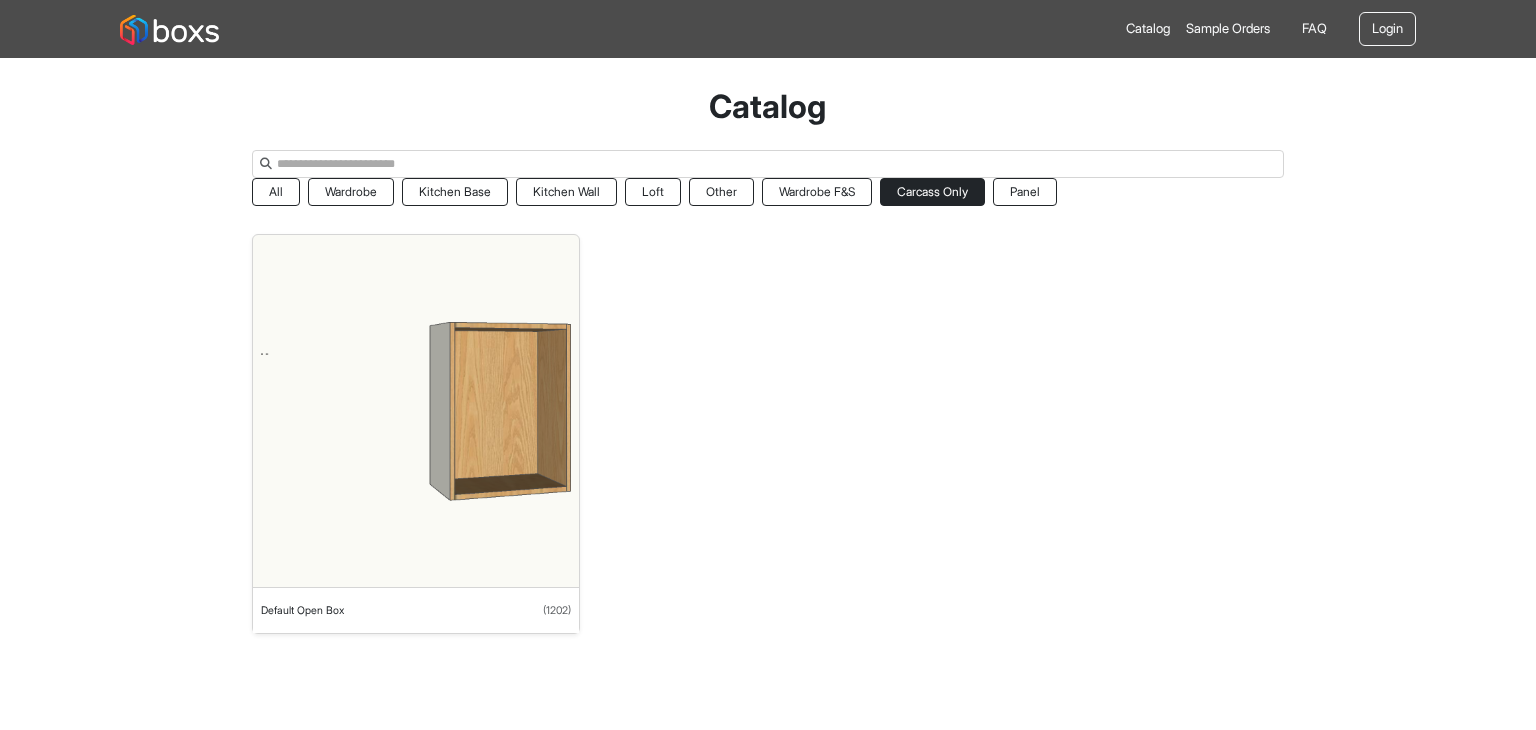 click at bounding box center [416, 411] 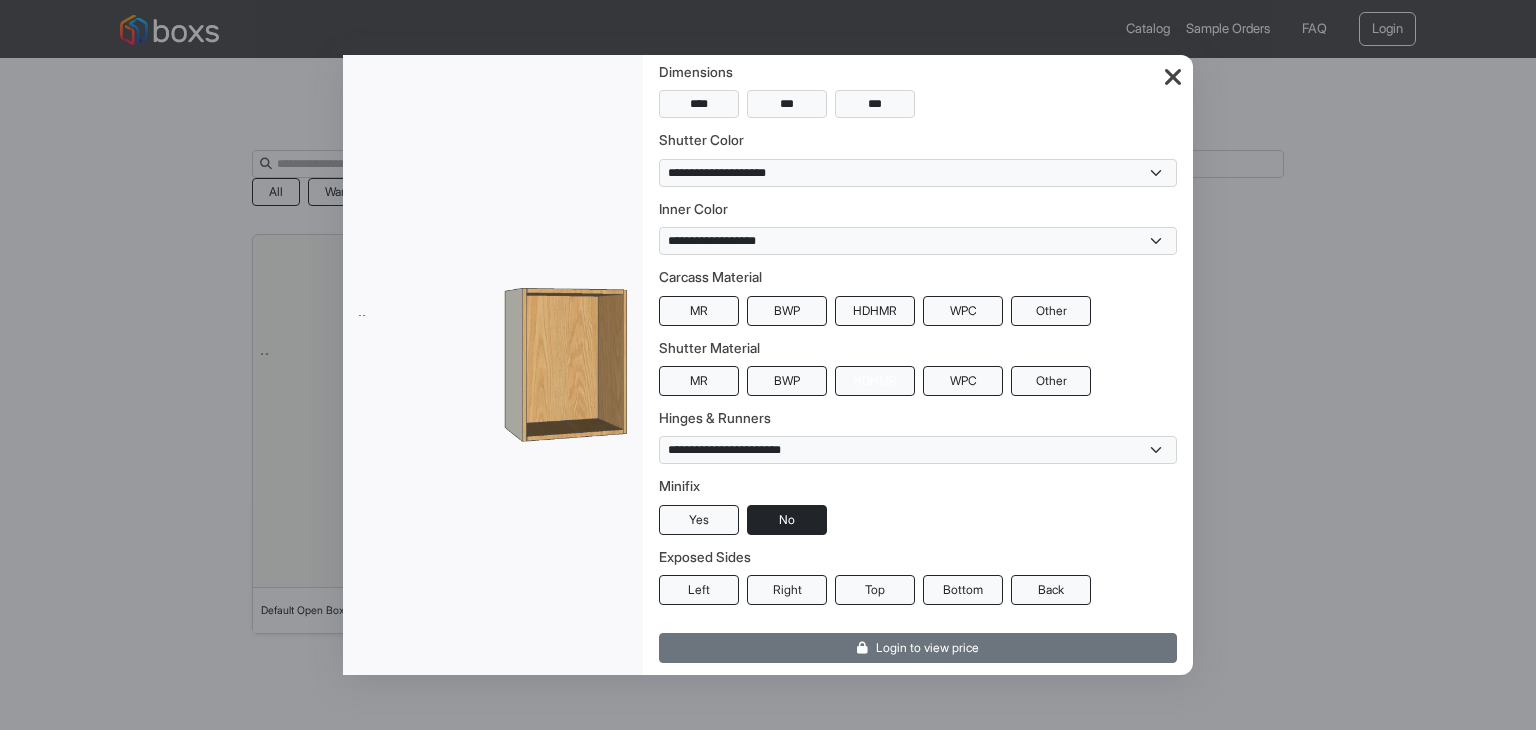 scroll, scrollTop: 0, scrollLeft: 0, axis: both 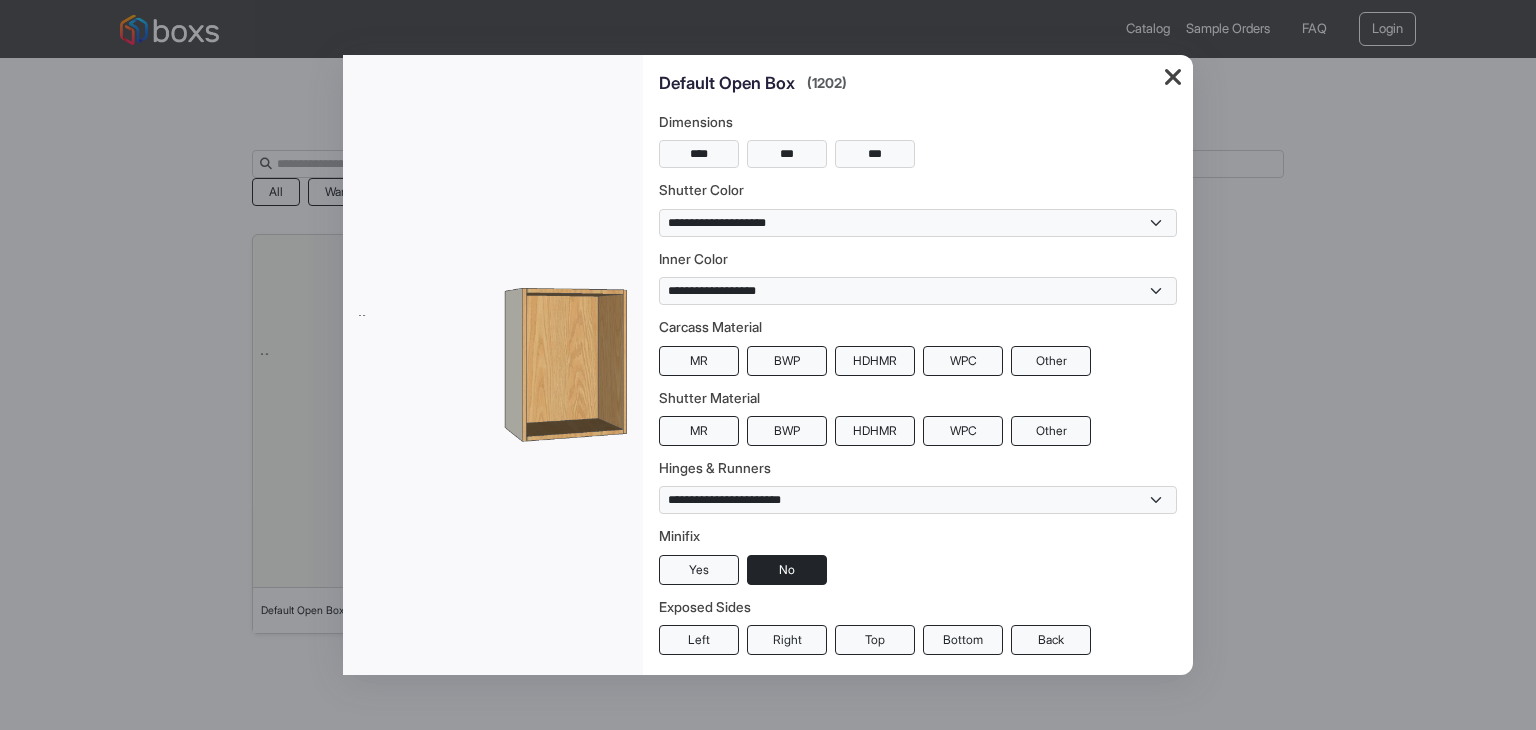 click on "**********" at bounding box center (918, 365) 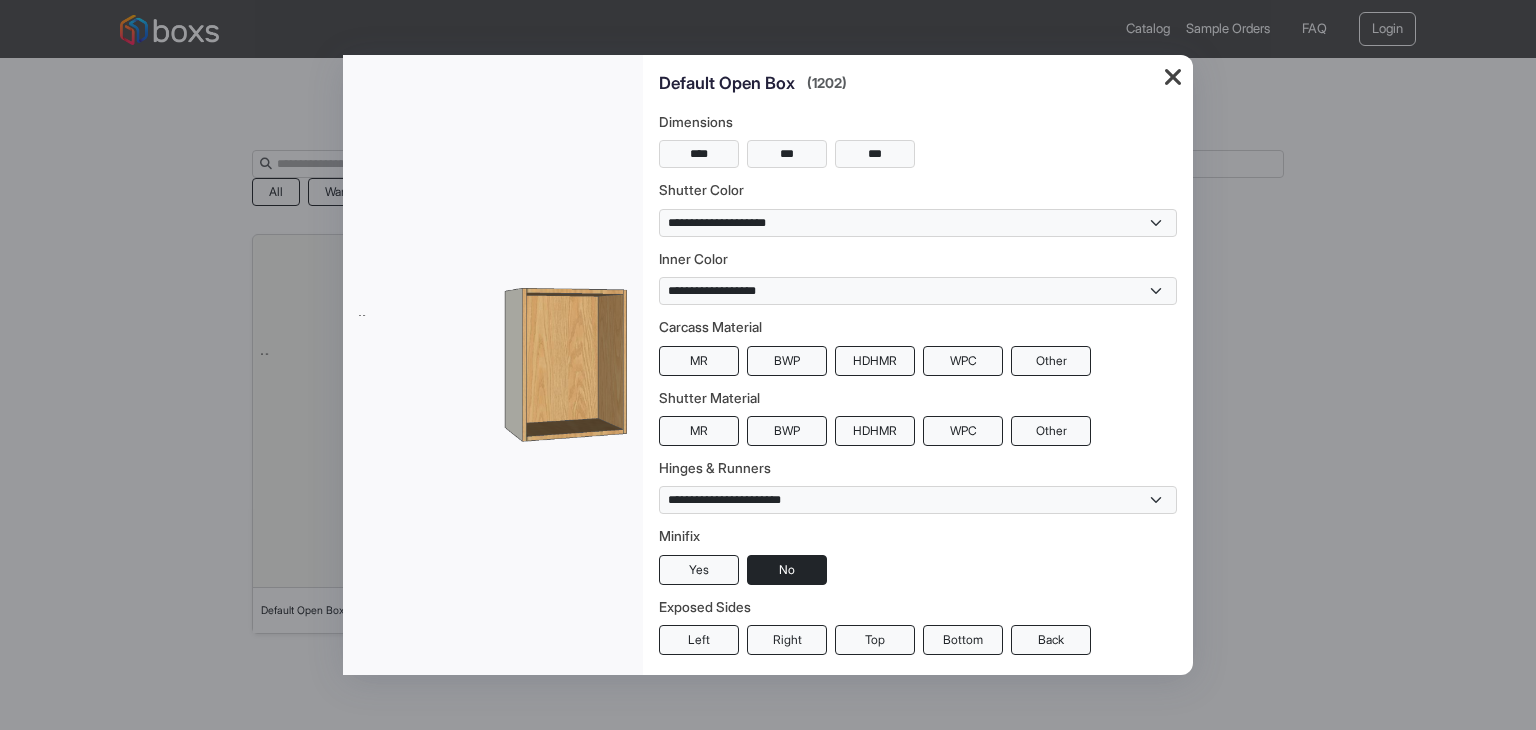 click at bounding box center (1173, 78) 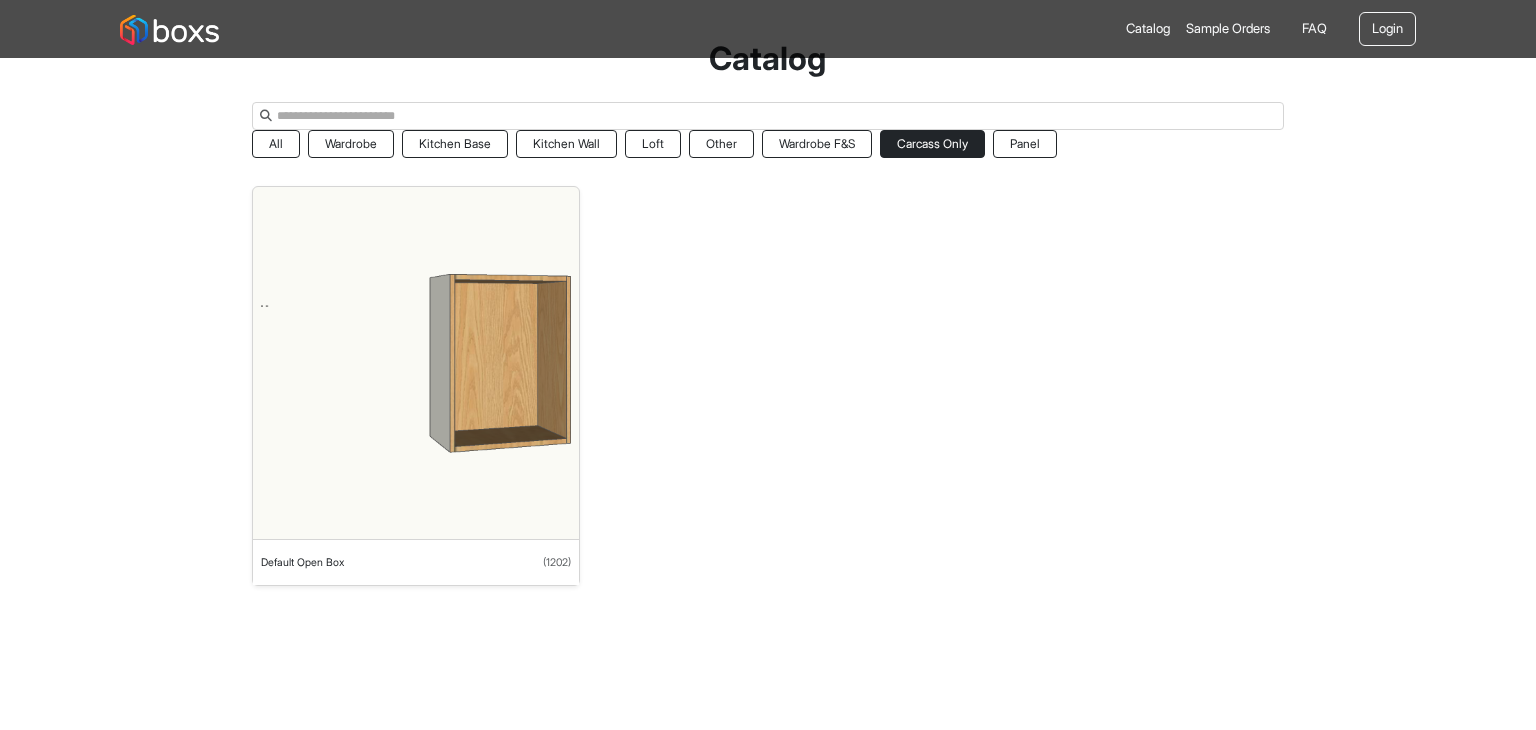 scroll, scrollTop: 0, scrollLeft: 0, axis: both 